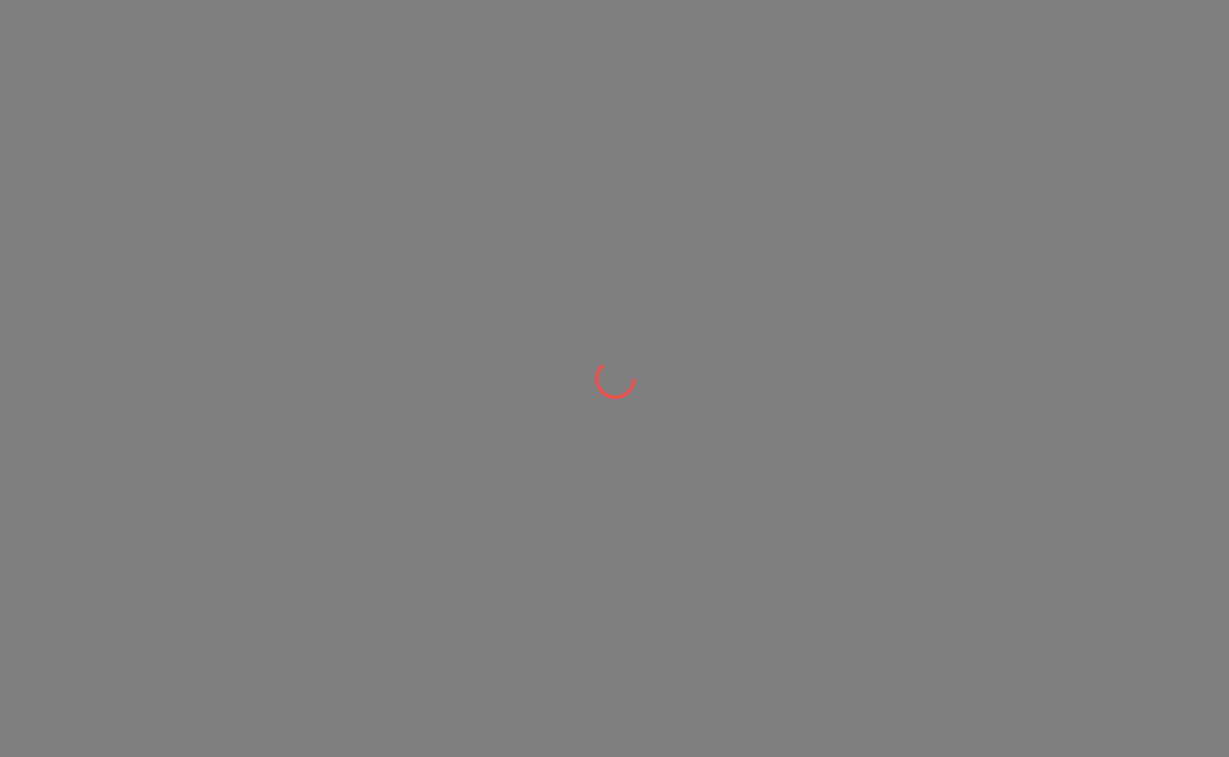 scroll, scrollTop: 0, scrollLeft: 0, axis: both 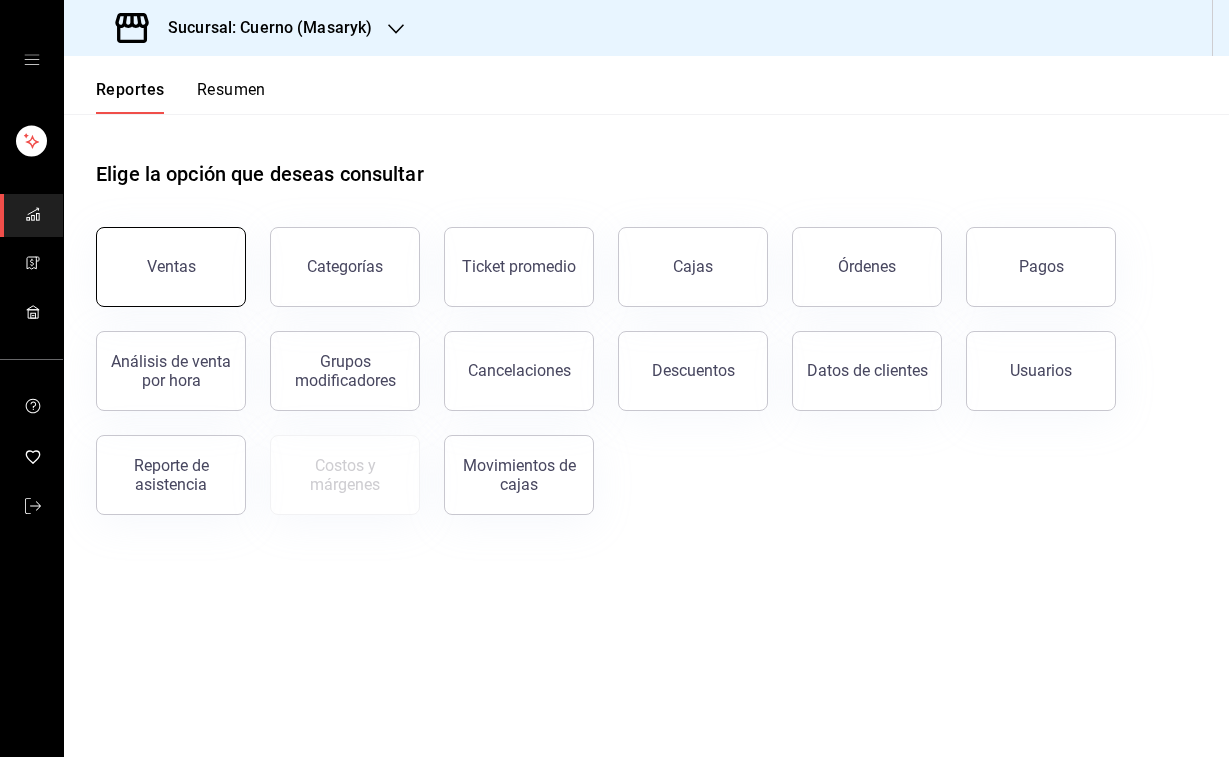 click on "Ventas" at bounding box center [171, 267] 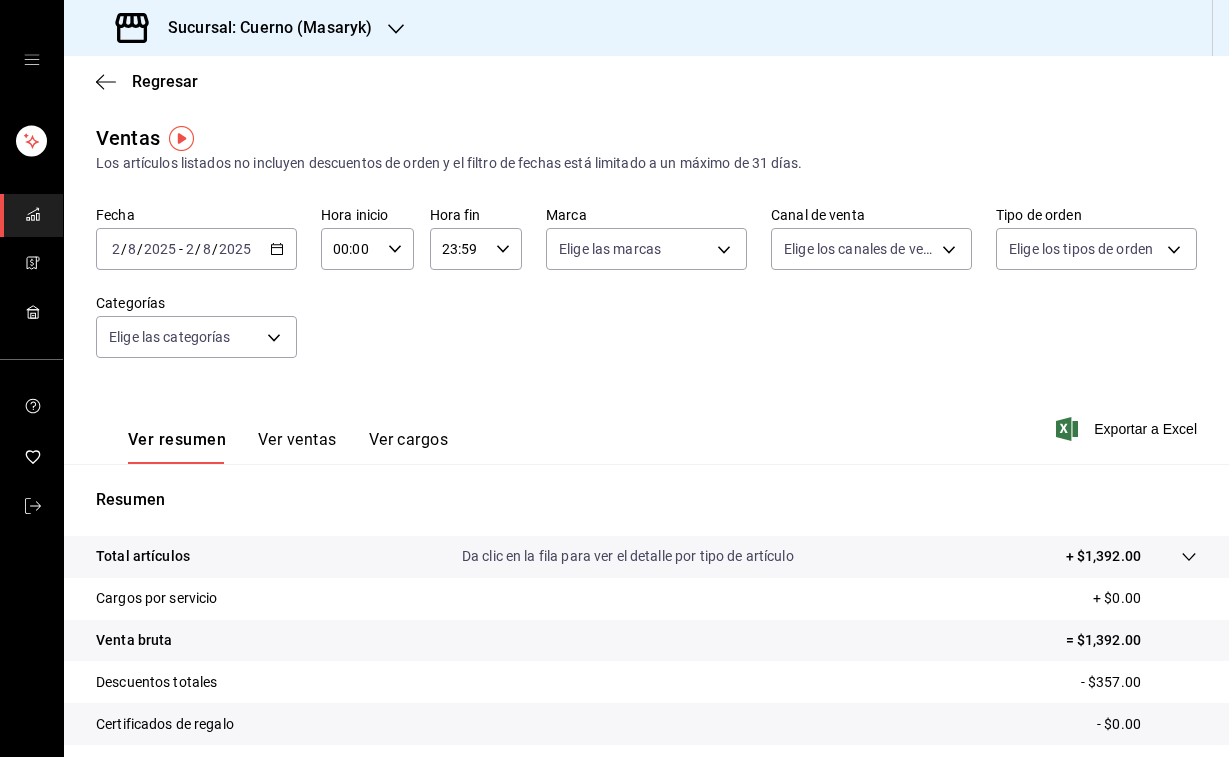 click on "2025-08-02 2 / 8 / 2025 - 2025-08-02 2 / 8 / 2025" at bounding box center (196, 249) 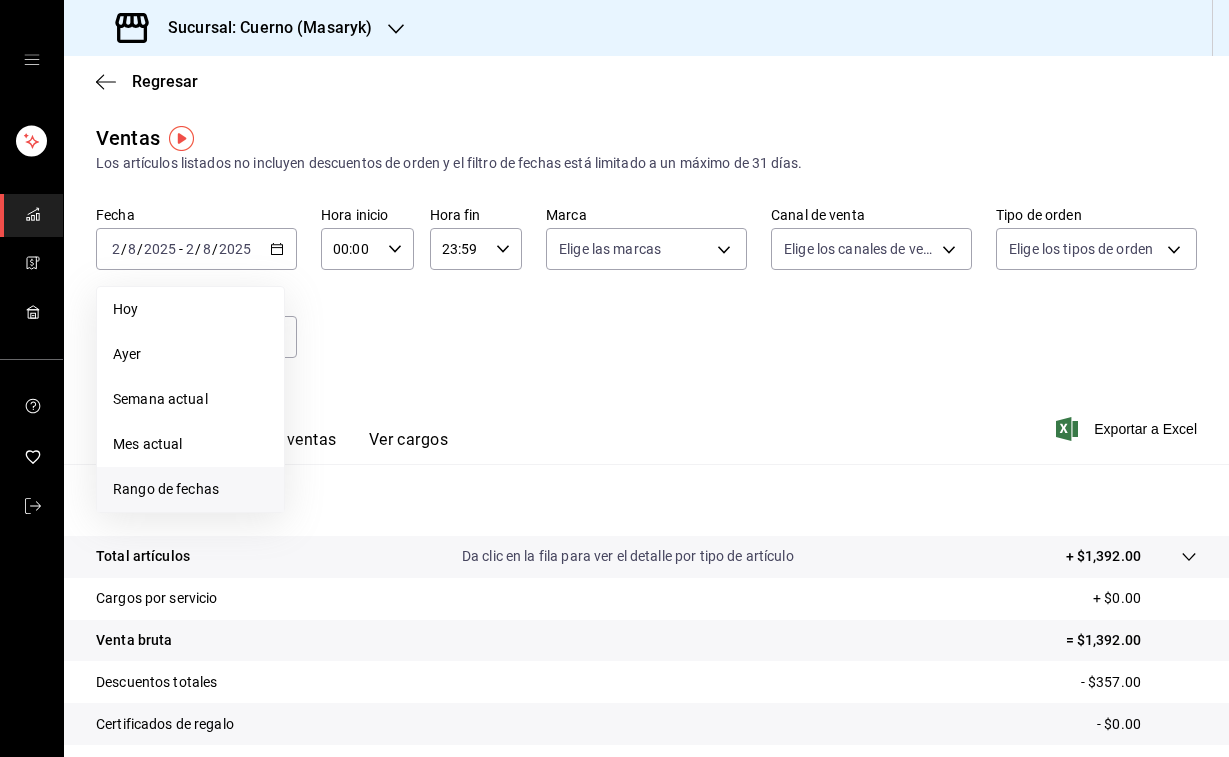 click on "Rango de fechas" at bounding box center (190, 489) 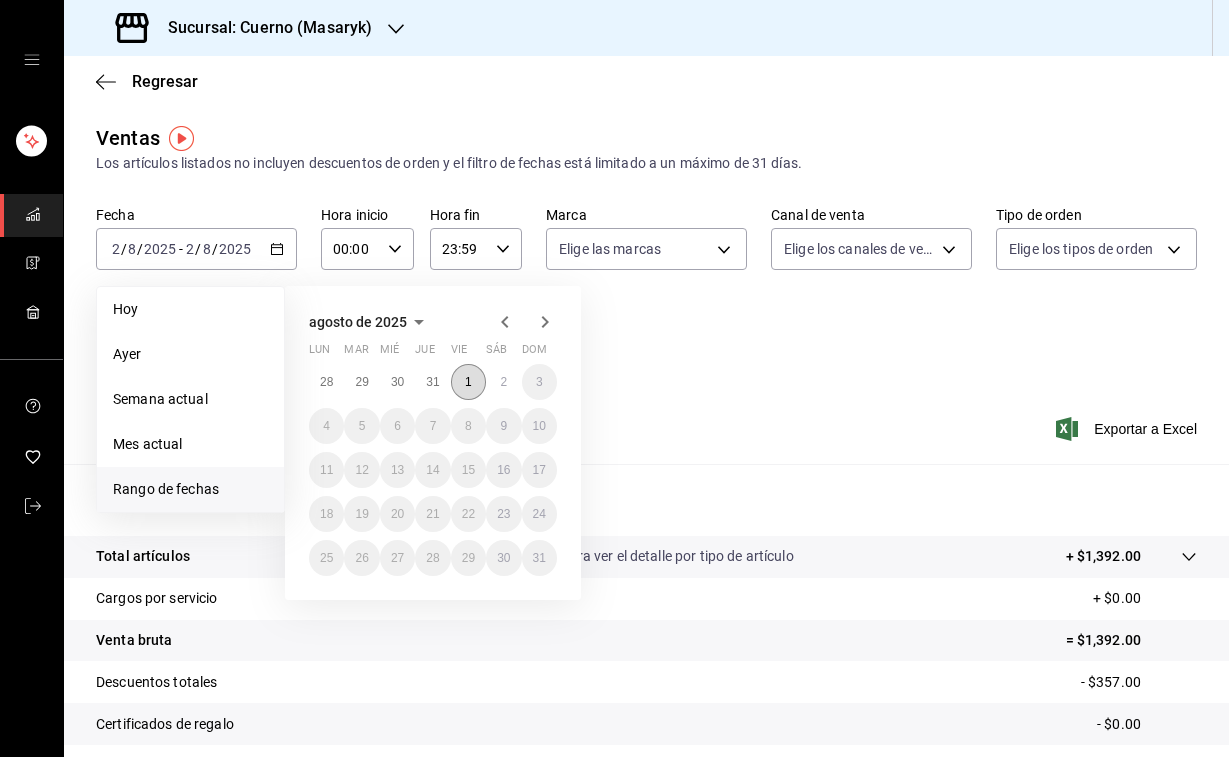 click on "1" at bounding box center (468, 382) 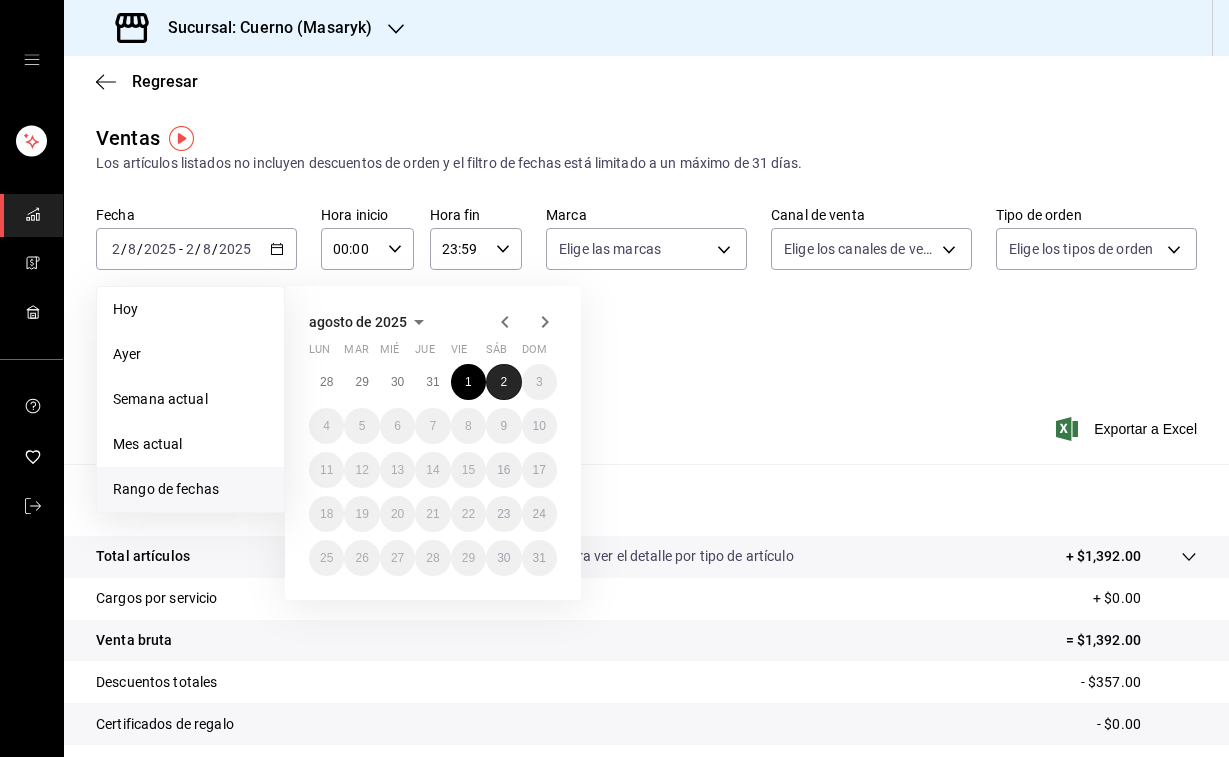 click on "2" at bounding box center [503, 382] 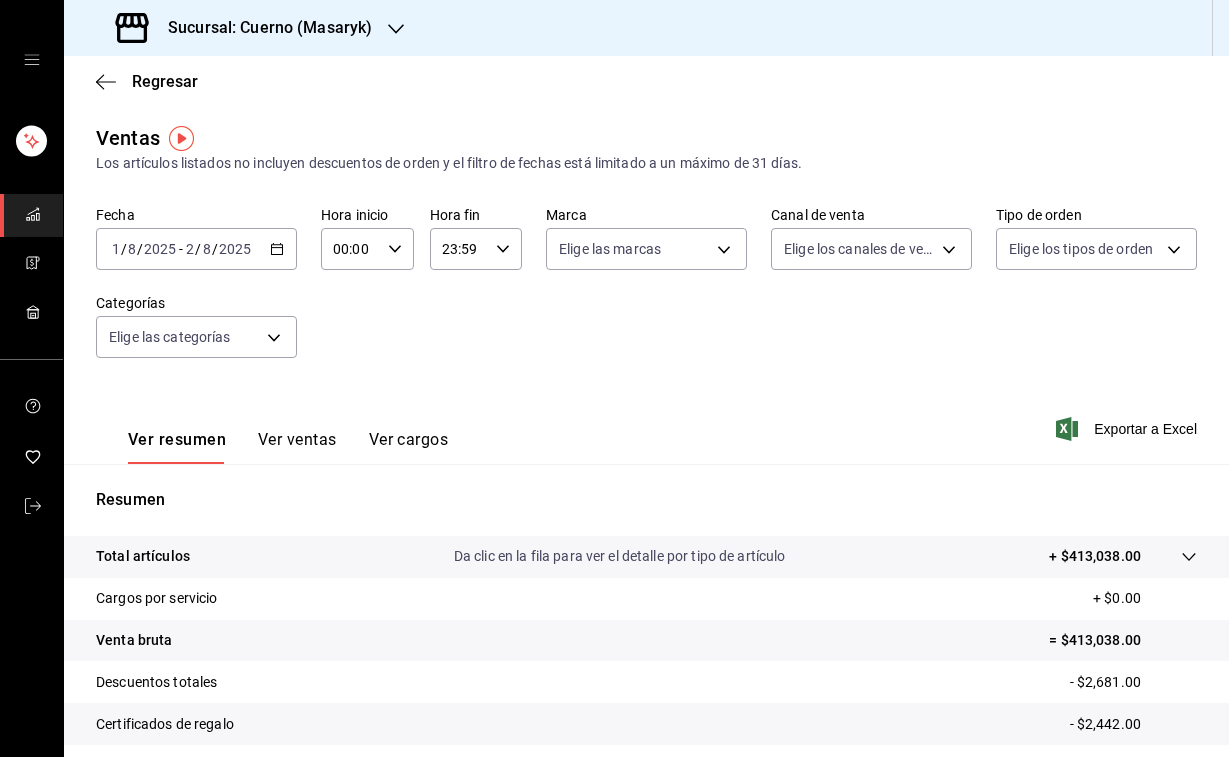 click 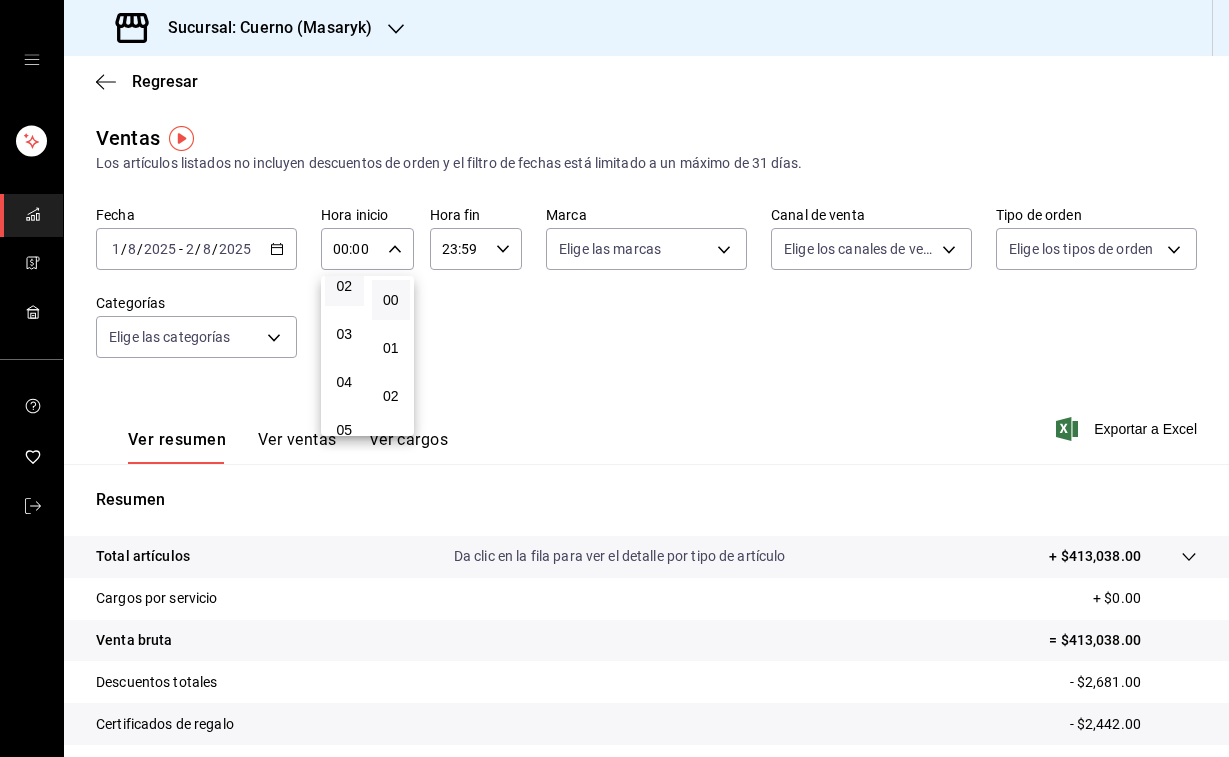 scroll, scrollTop: 110, scrollLeft: 0, axis: vertical 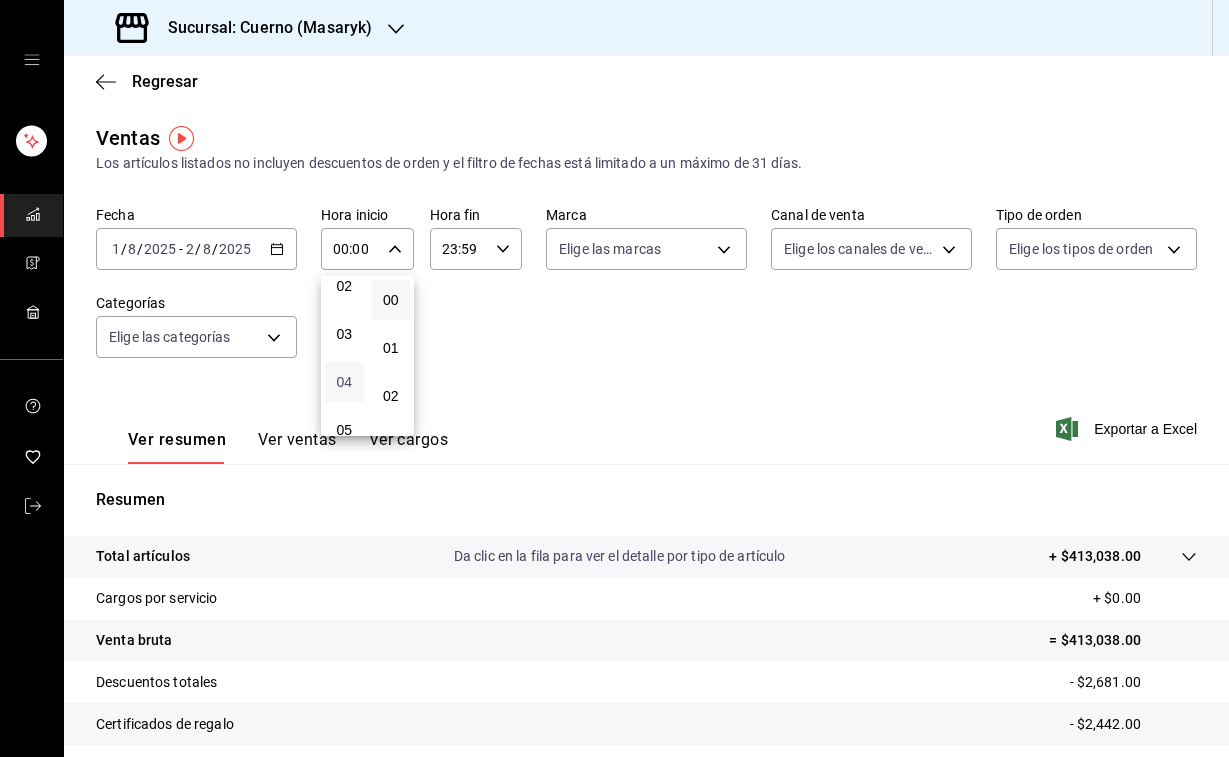 click on "04" at bounding box center (344, 382) 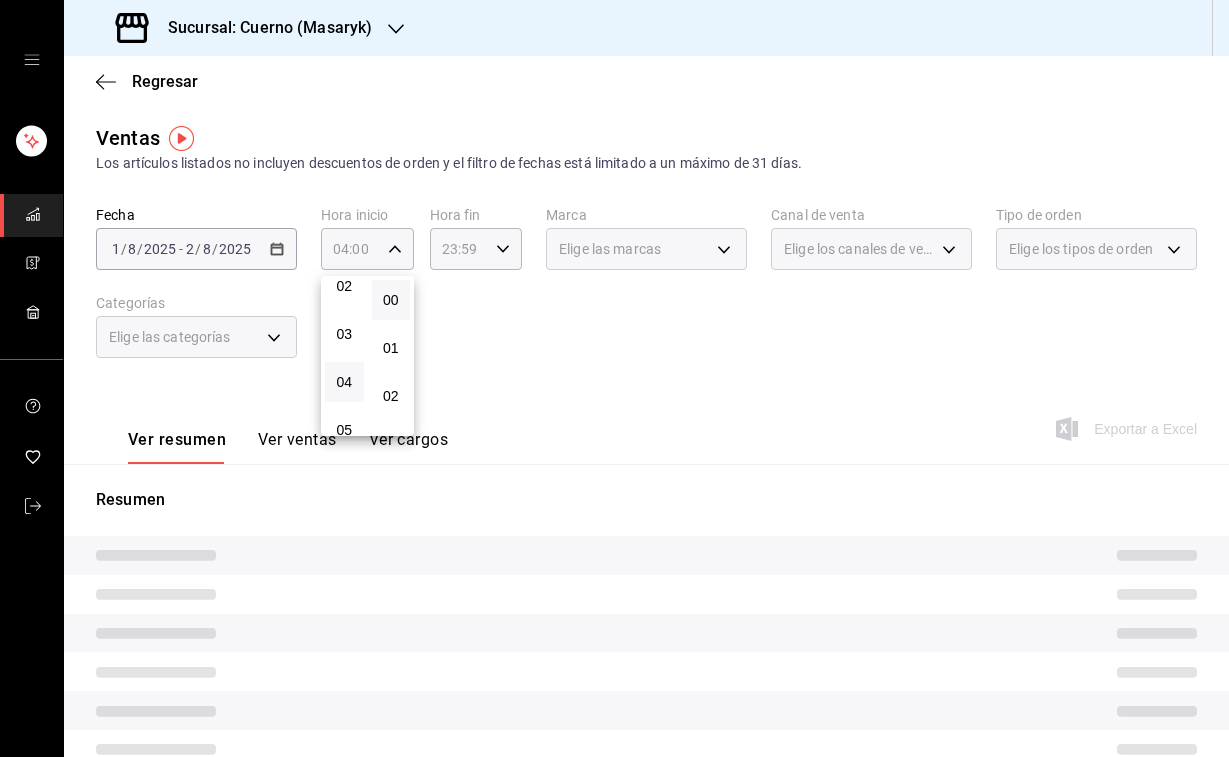 click at bounding box center [614, 378] 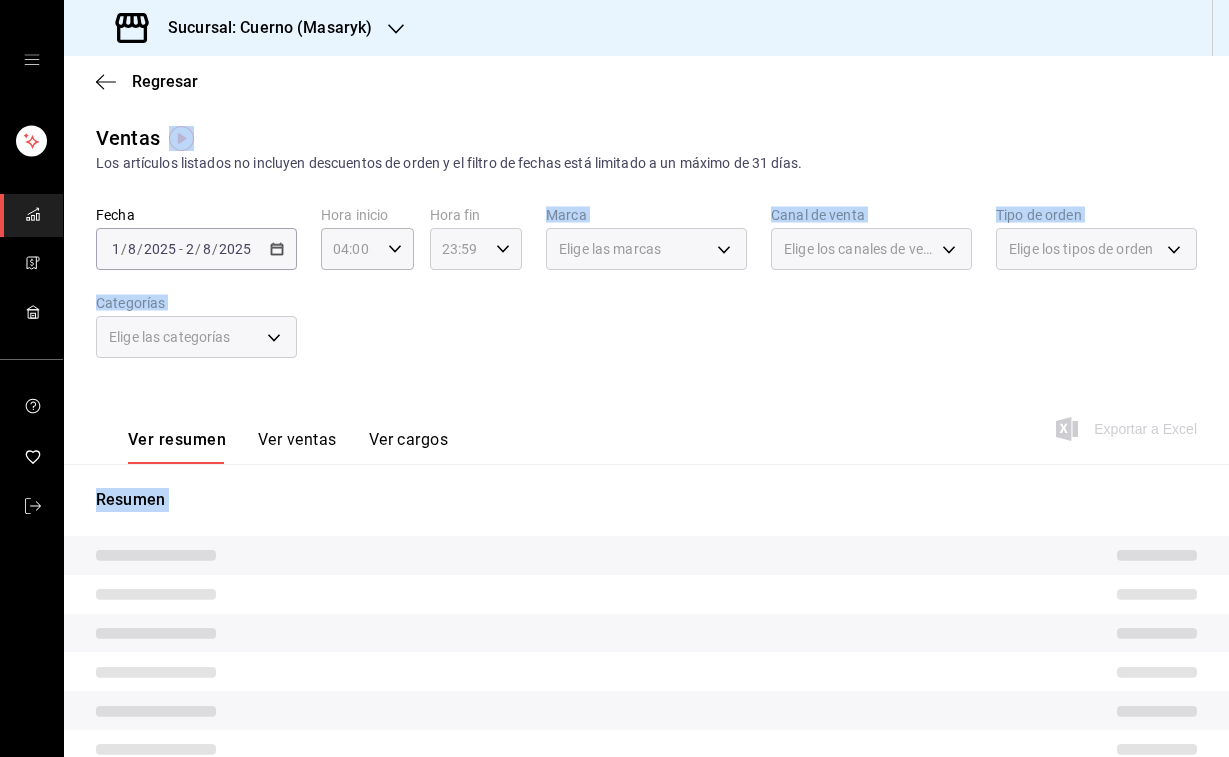 click 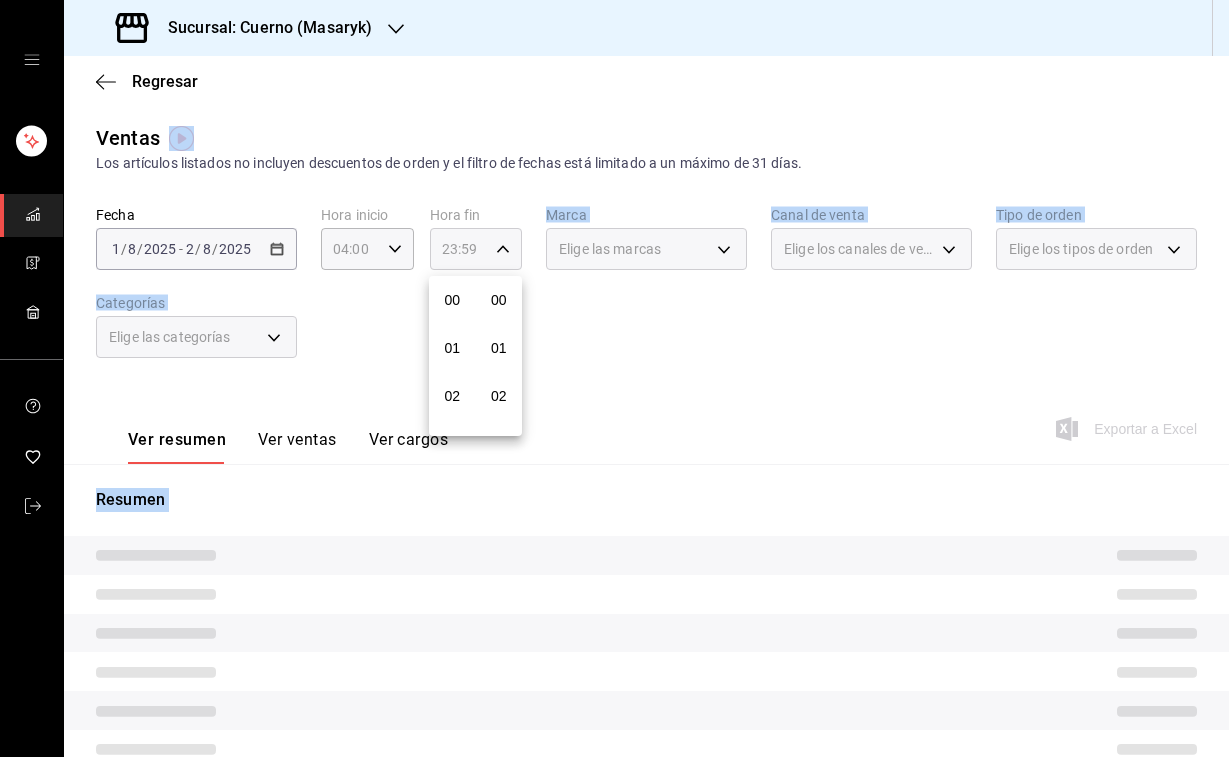 scroll, scrollTop: 1016, scrollLeft: 0, axis: vertical 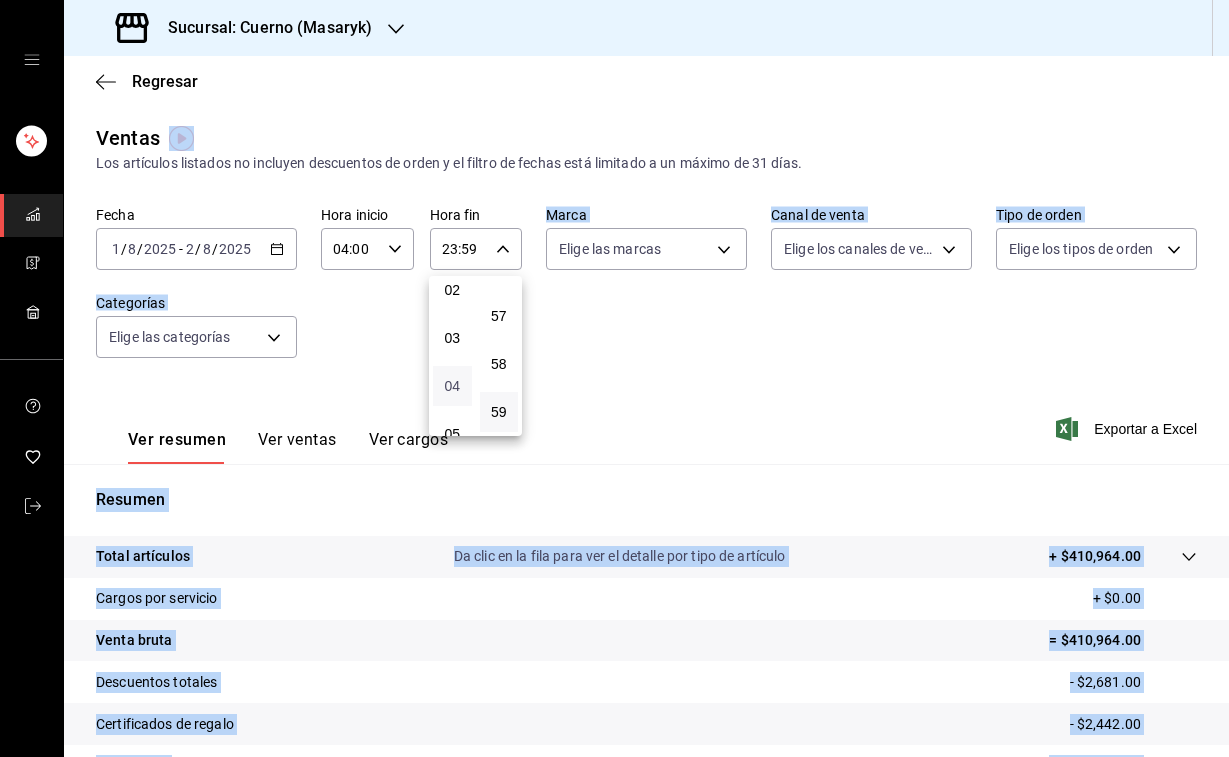 click on "04" at bounding box center [452, 386] 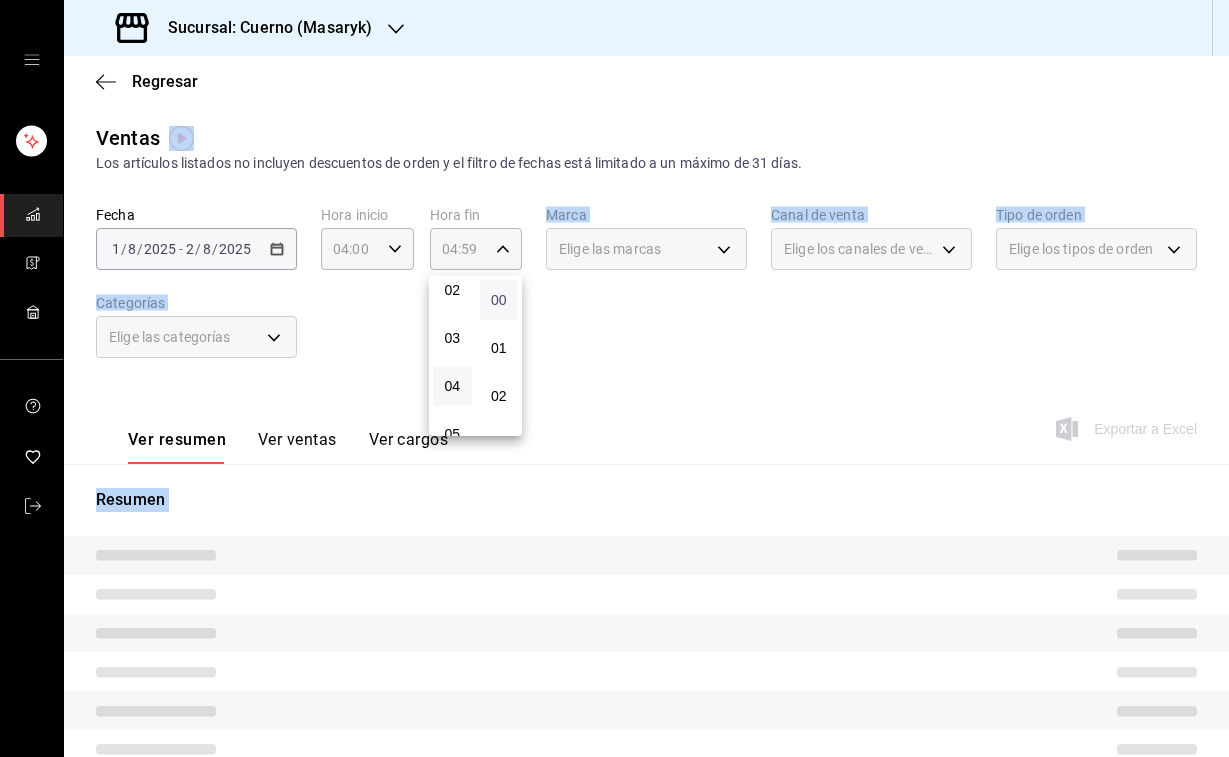 scroll, scrollTop: 0, scrollLeft: 0, axis: both 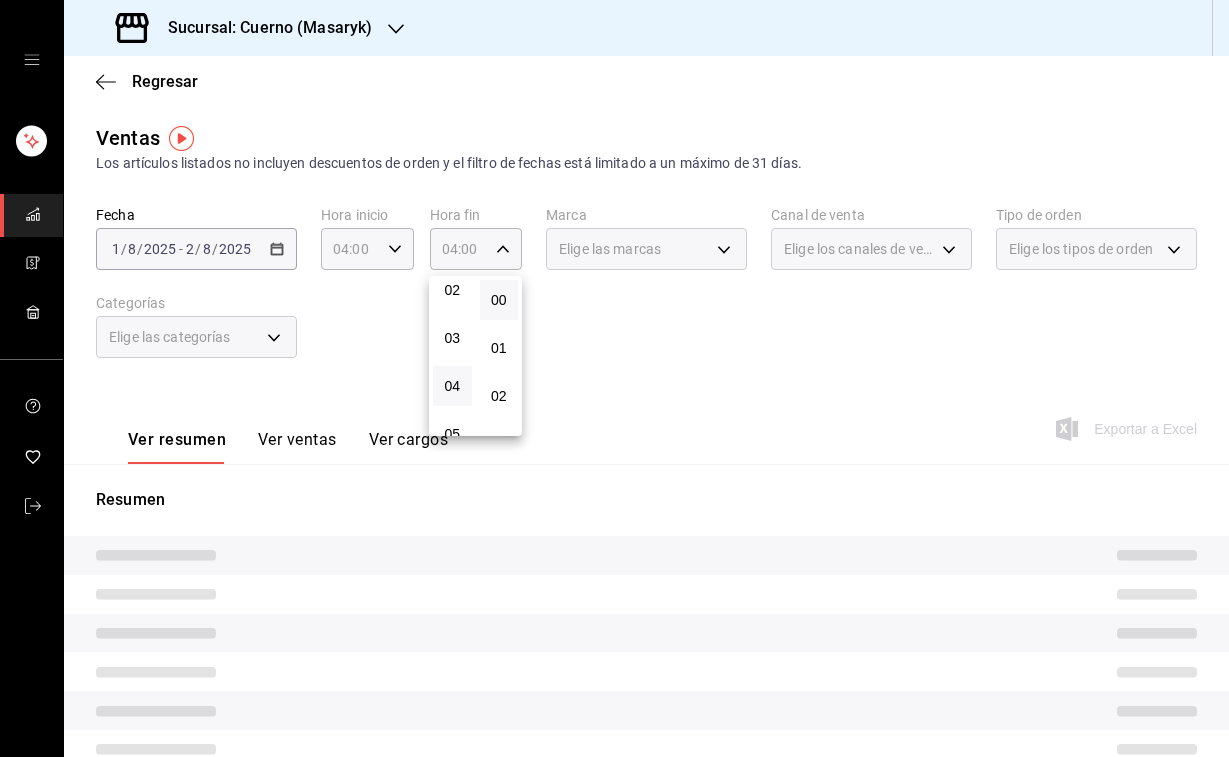 click at bounding box center (614, 378) 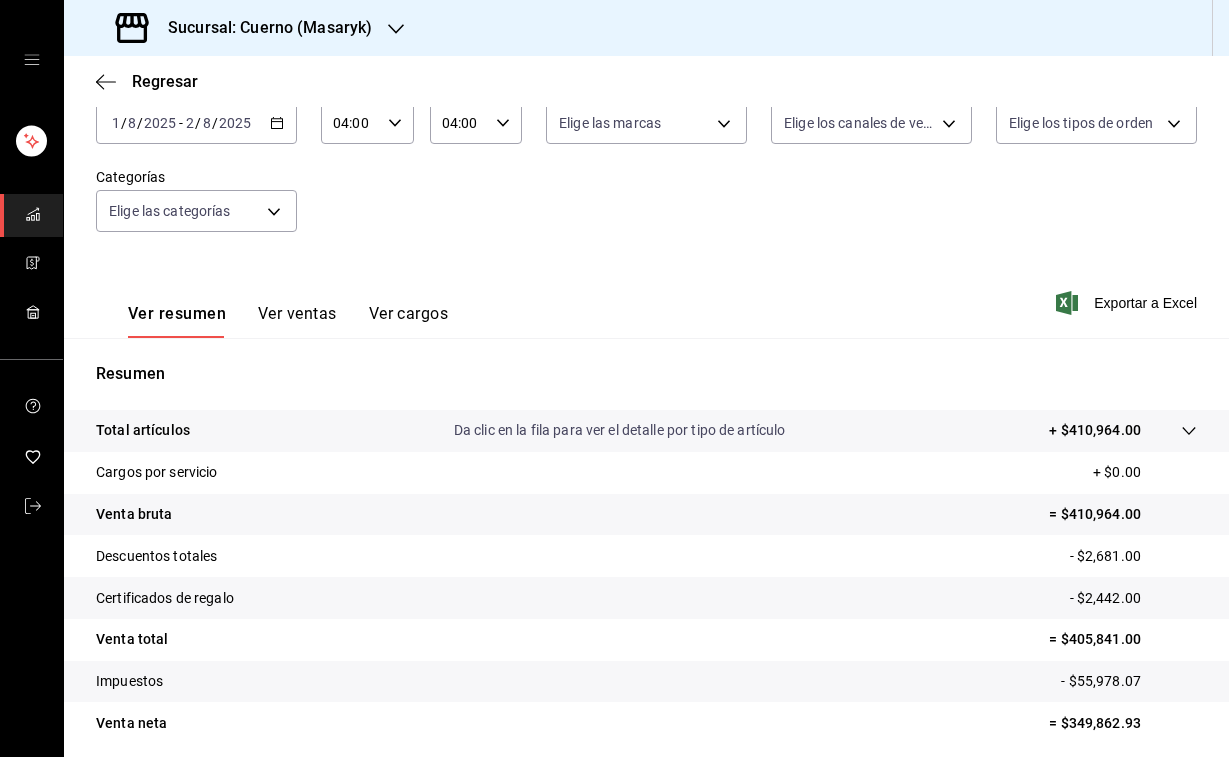 scroll, scrollTop: 97, scrollLeft: 0, axis: vertical 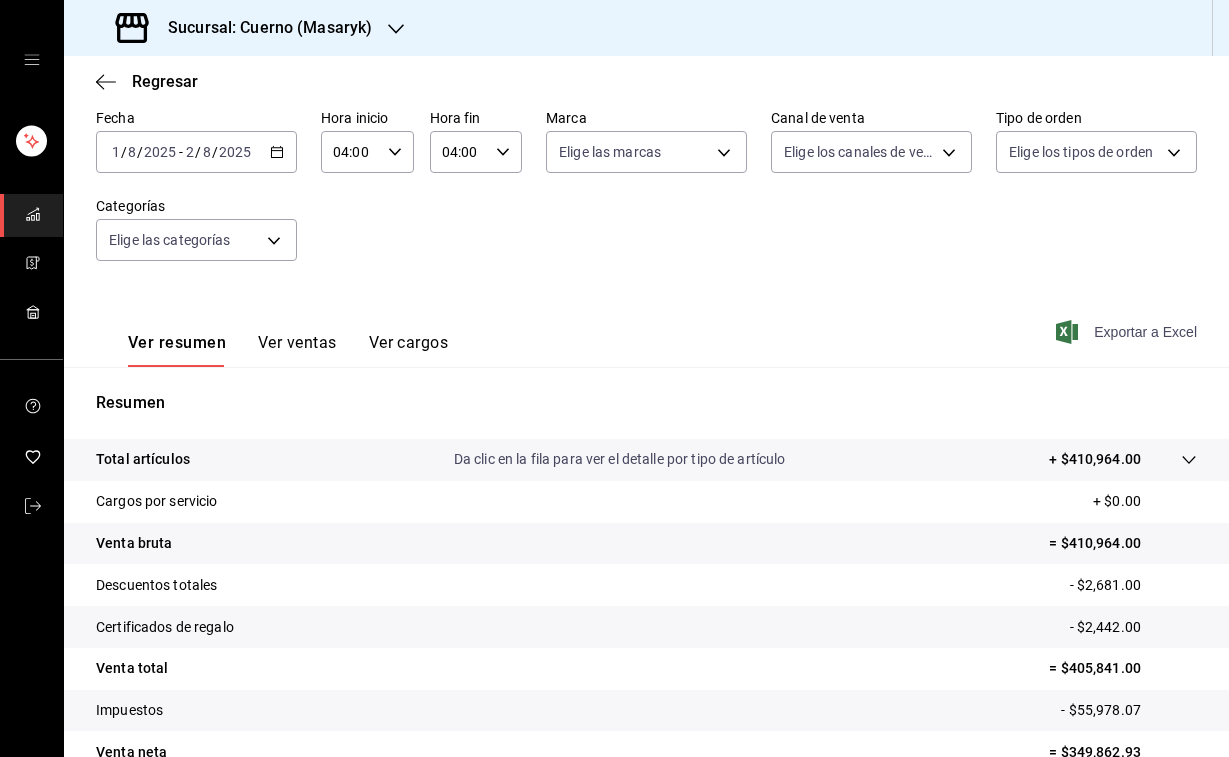 click 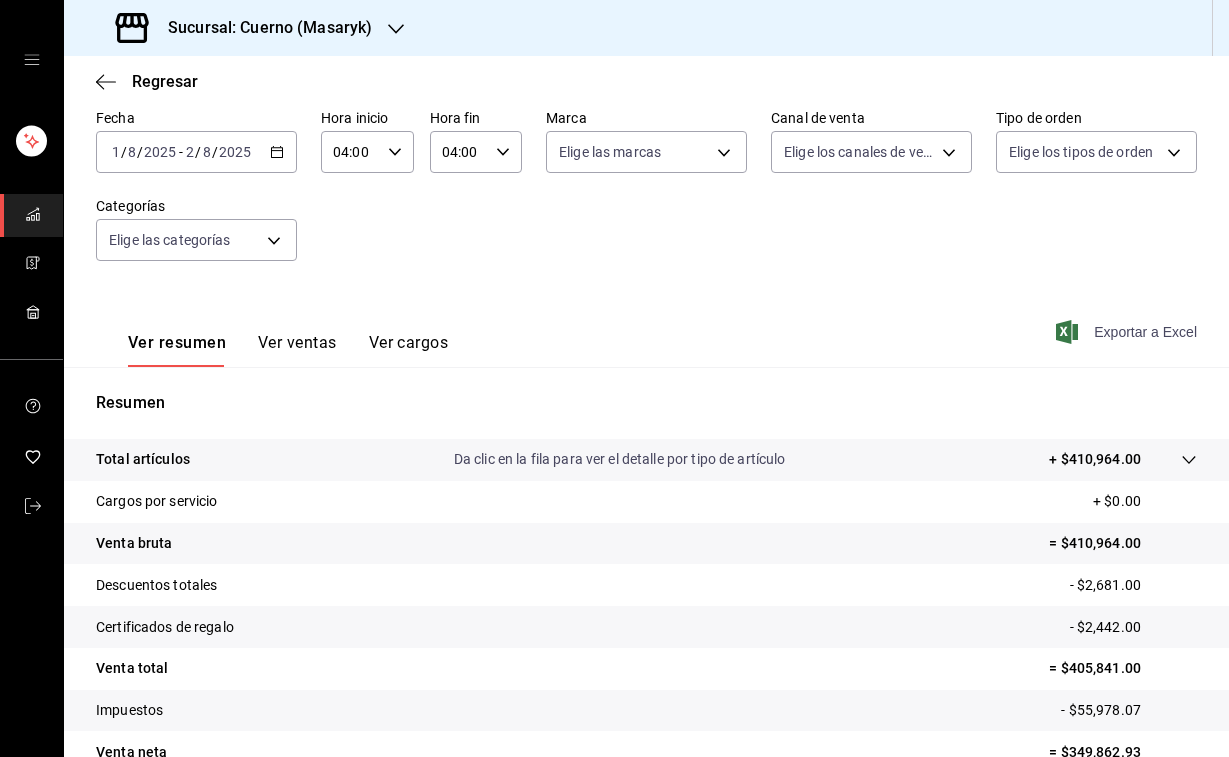 click on "Sucursal: Cuerno (Masaryk)" at bounding box center [246, 28] 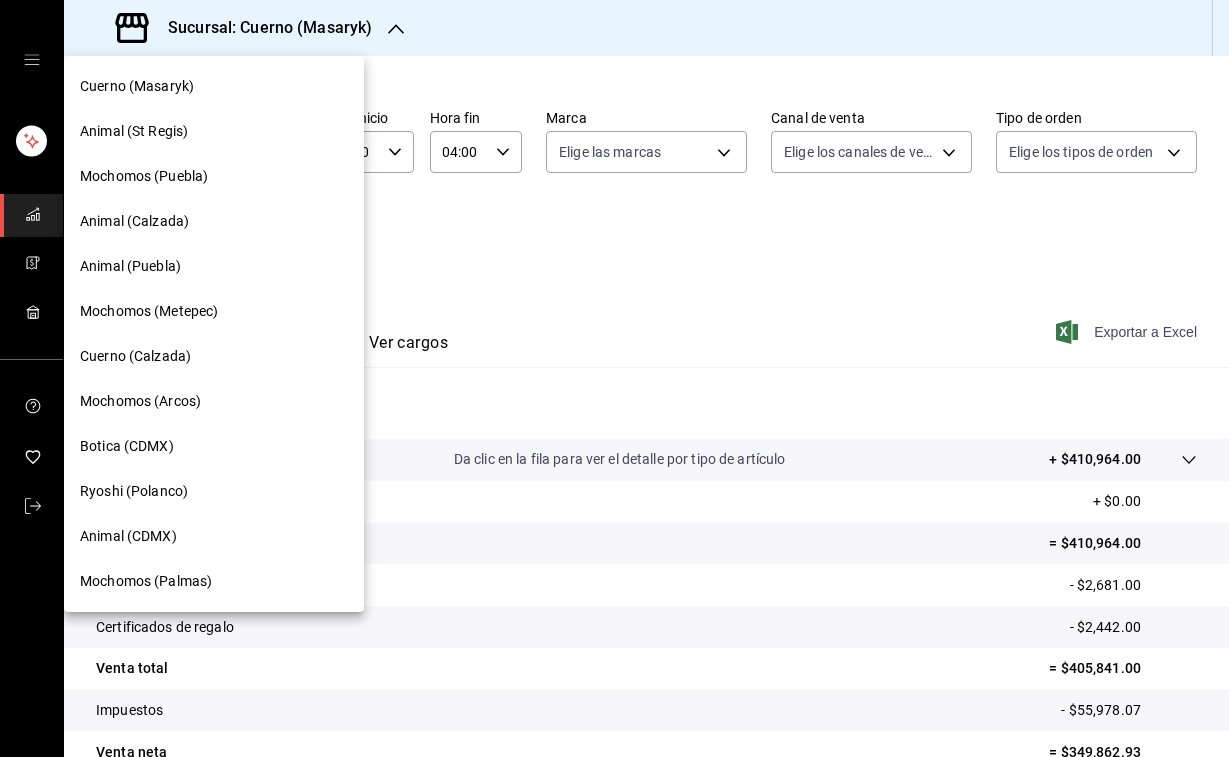 click on "Animal (CDMX)" at bounding box center (128, 536) 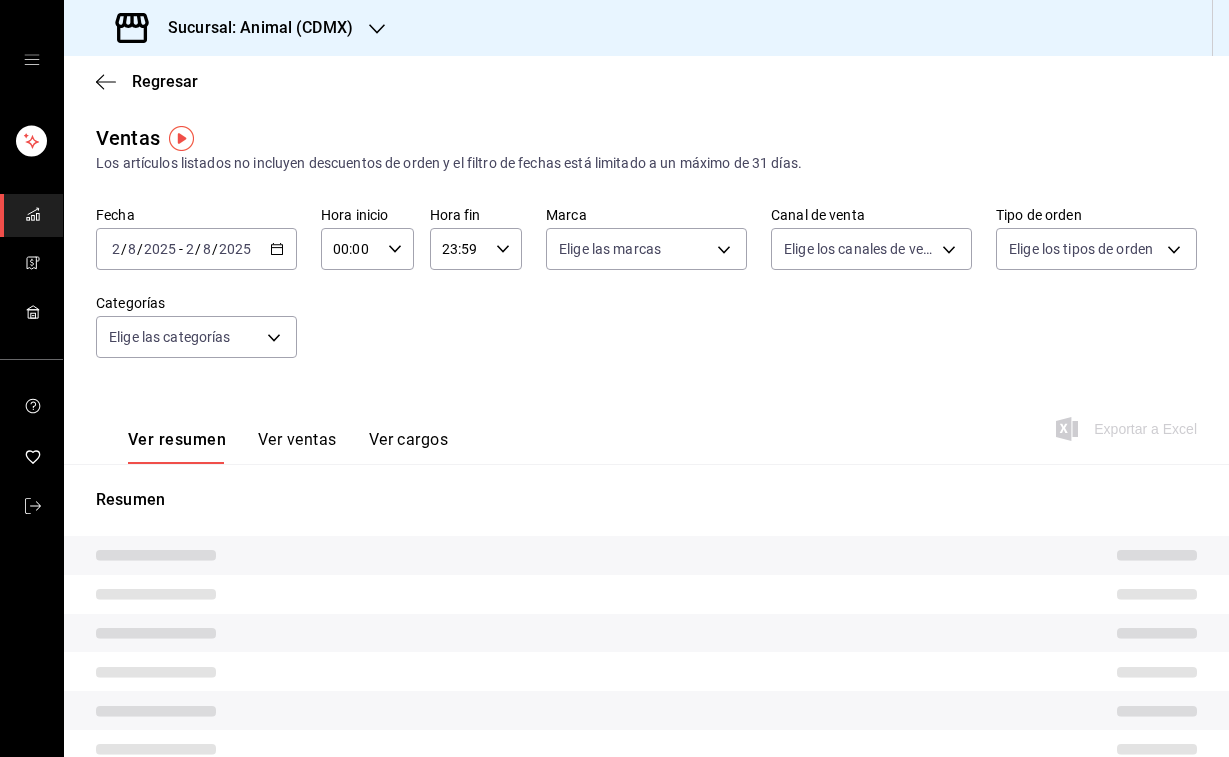 type on "04:00" 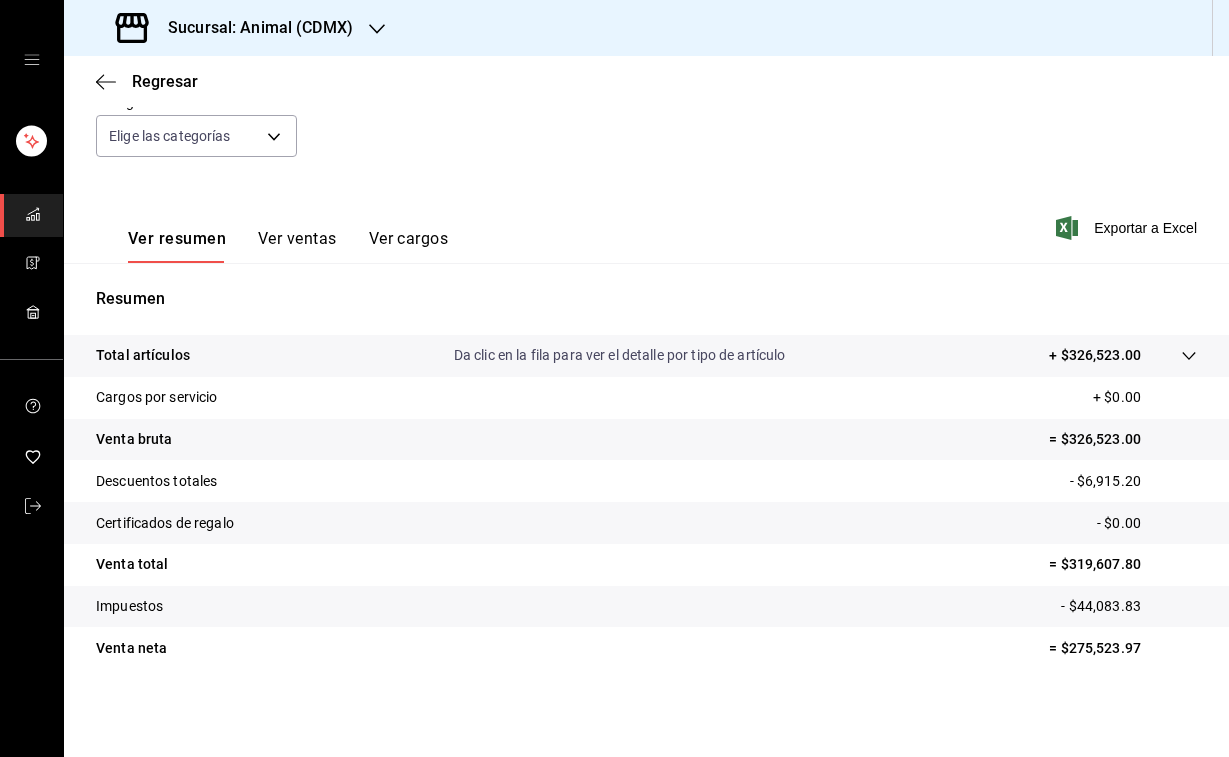 scroll, scrollTop: 201, scrollLeft: 0, axis: vertical 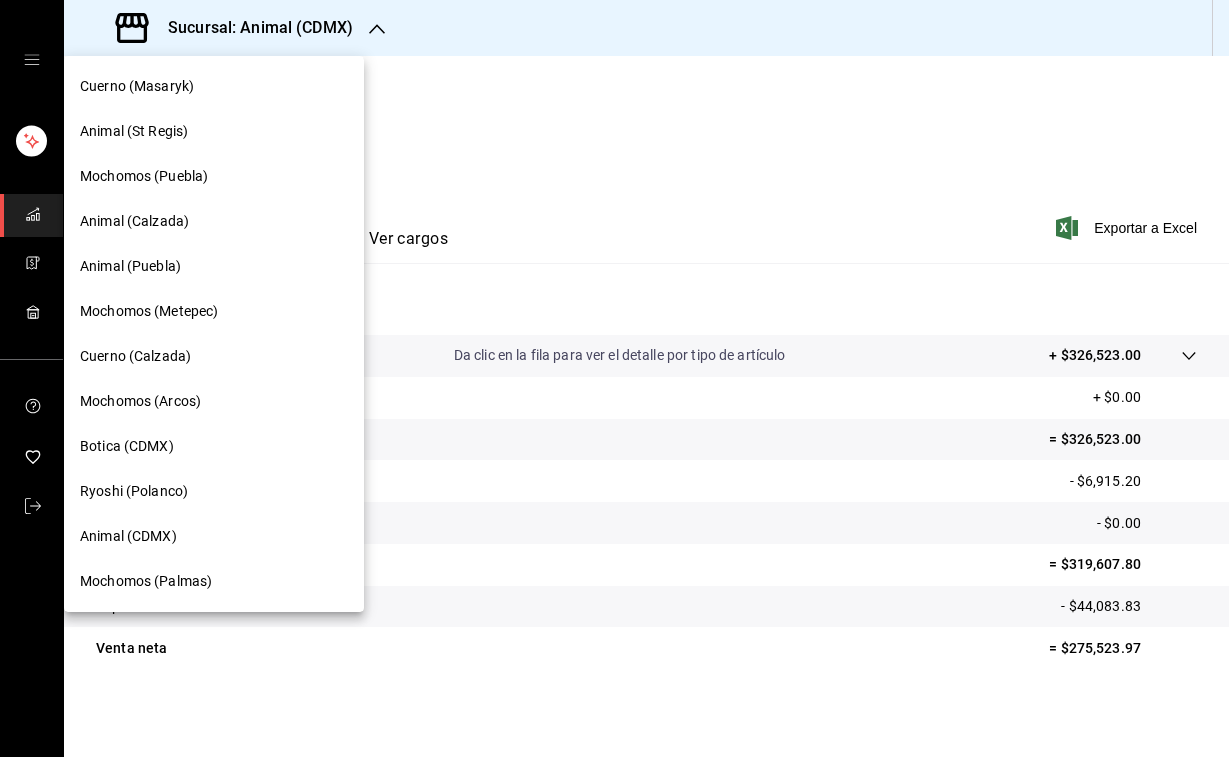 click on "Animal (St Regis)" at bounding box center [134, 131] 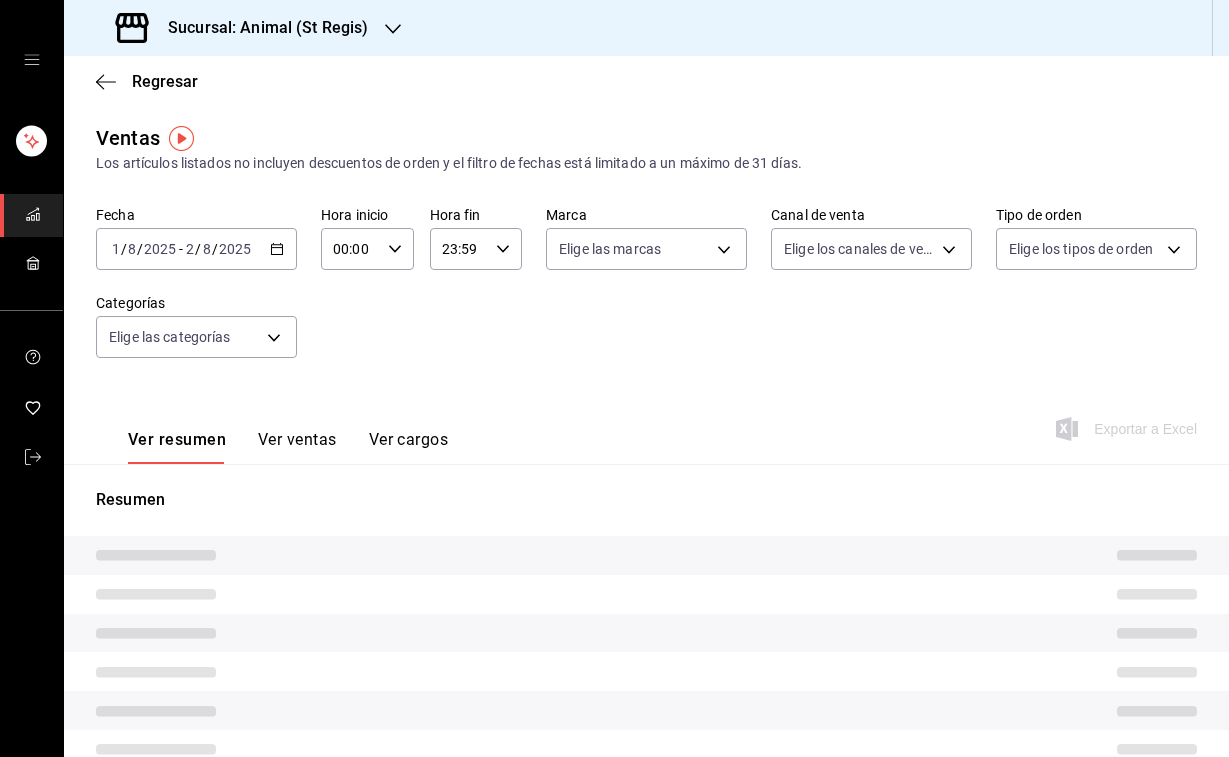 type on "04:00" 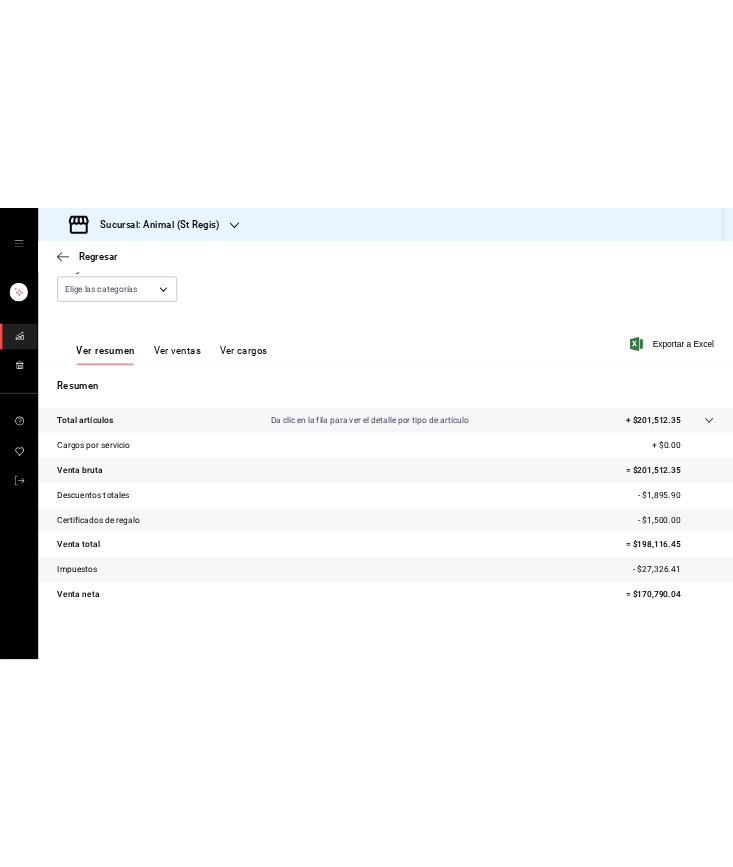 scroll, scrollTop: 201, scrollLeft: 0, axis: vertical 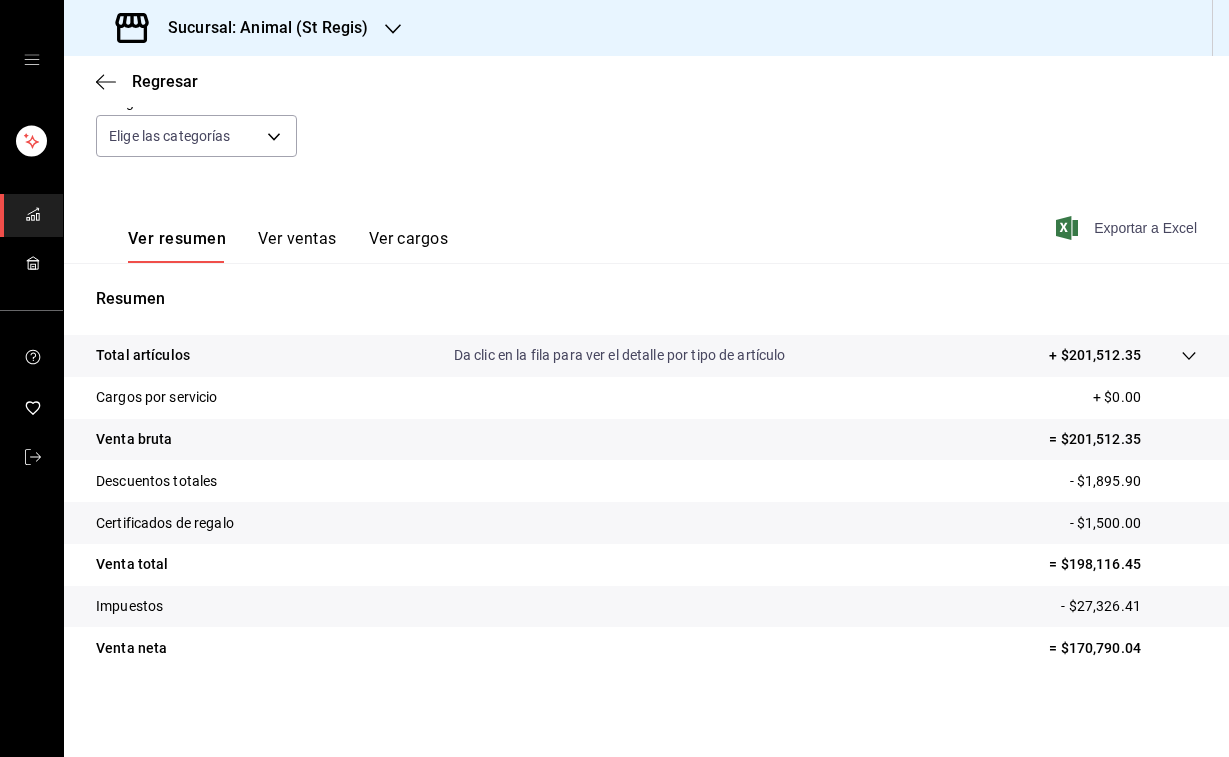 click 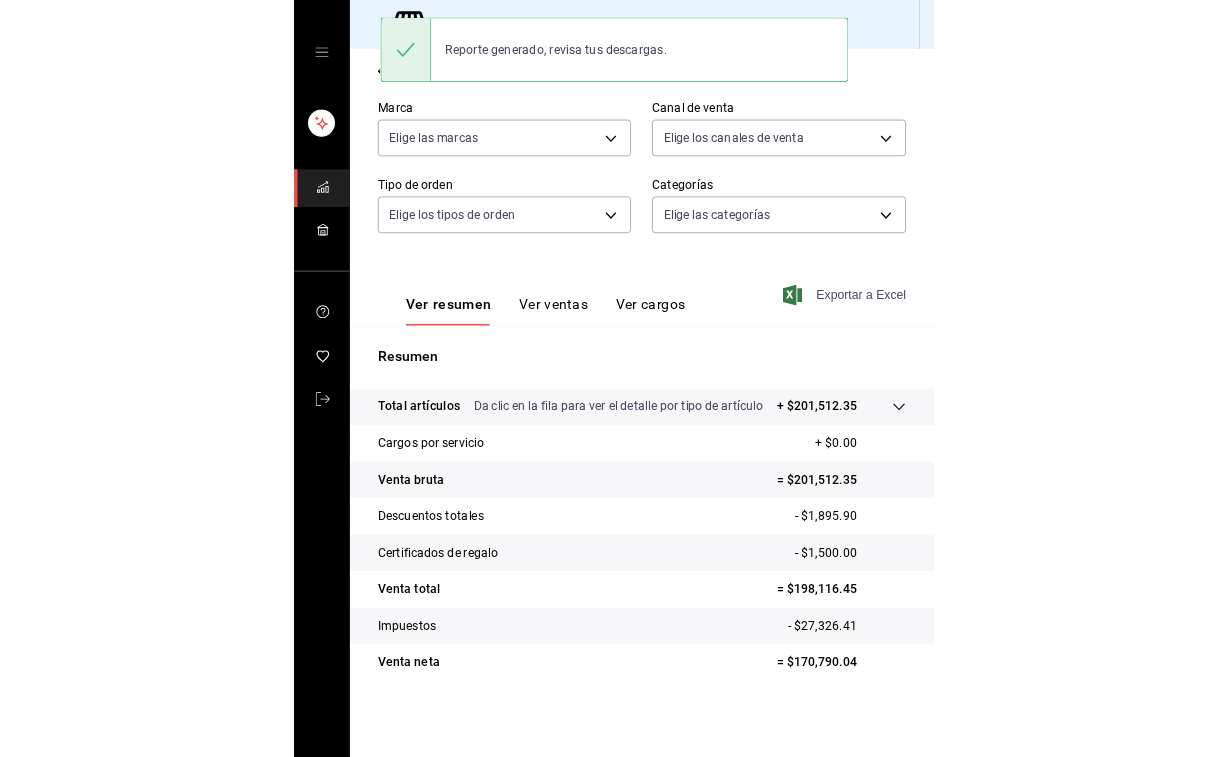scroll, scrollTop: 59, scrollLeft: 0, axis: vertical 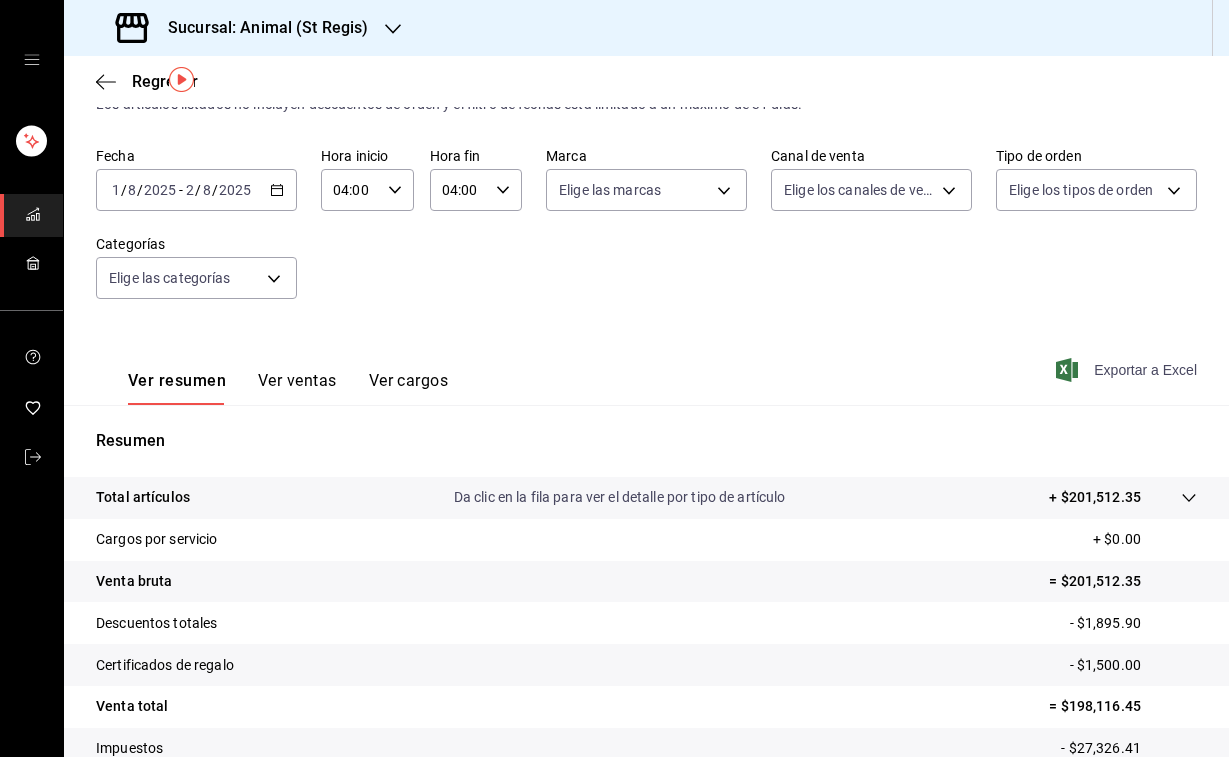 click on "Sucursal: Animal (St Regis)" at bounding box center (244, 28) 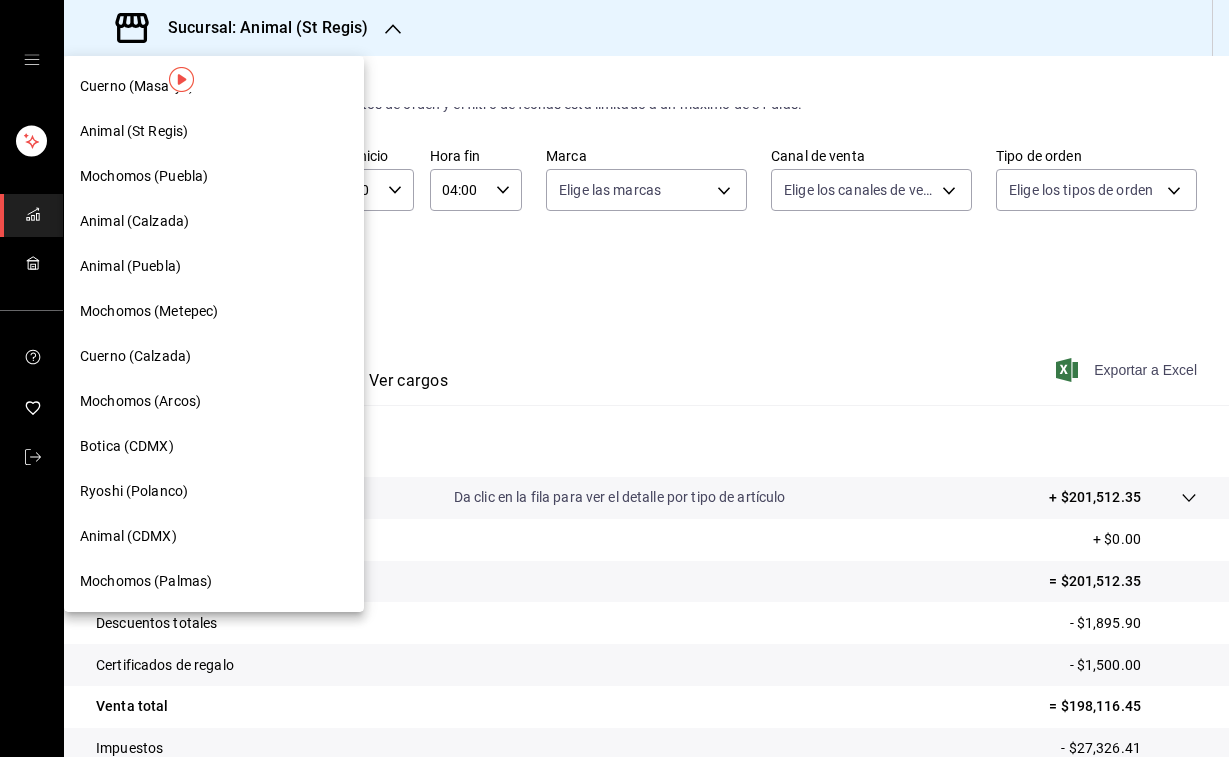click on "Animal (Puebla)" at bounding box center [130, 266] 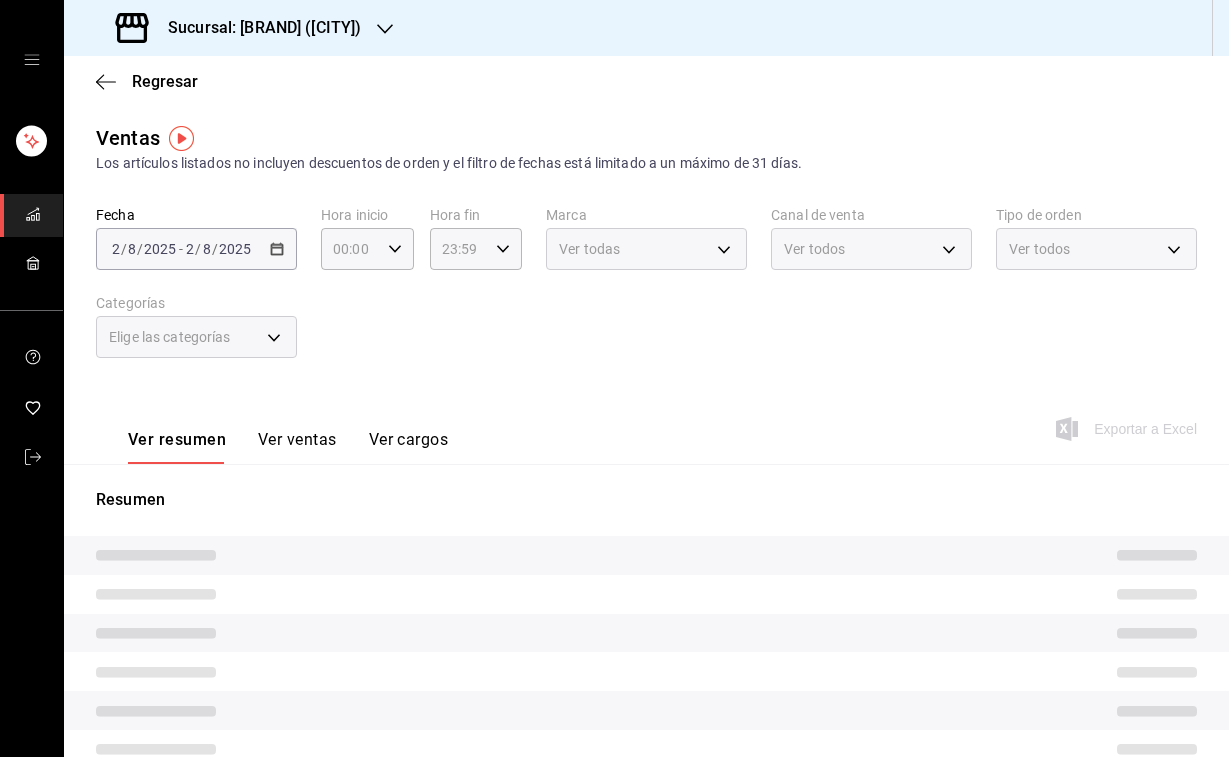type on "04:00" 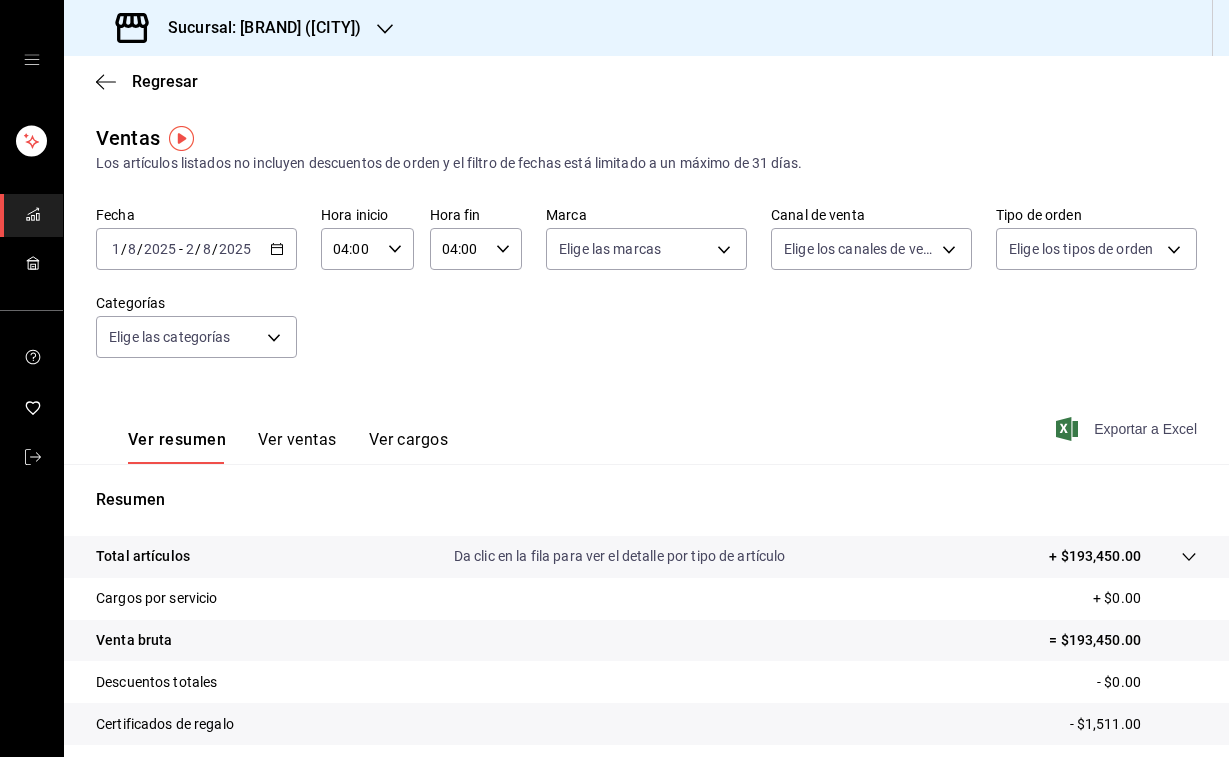 click 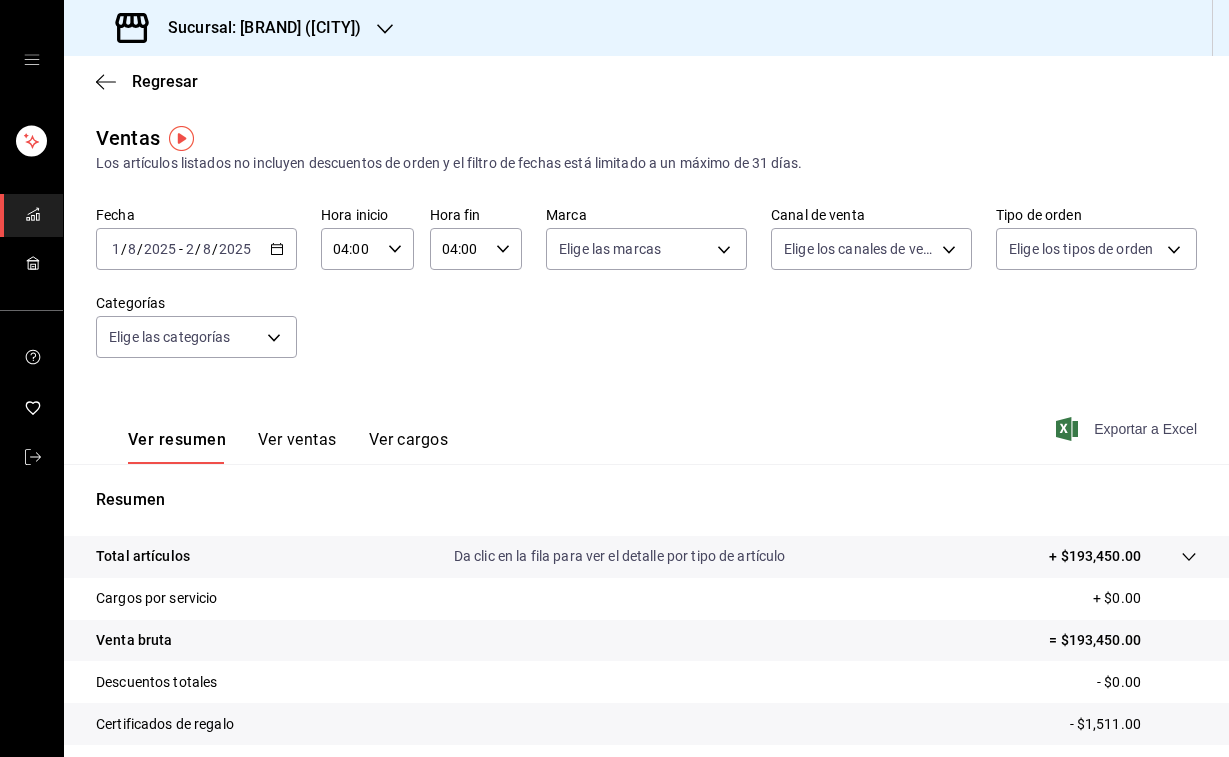 scroll, scrollTop: 0, scrollLeft: 0, axis: both 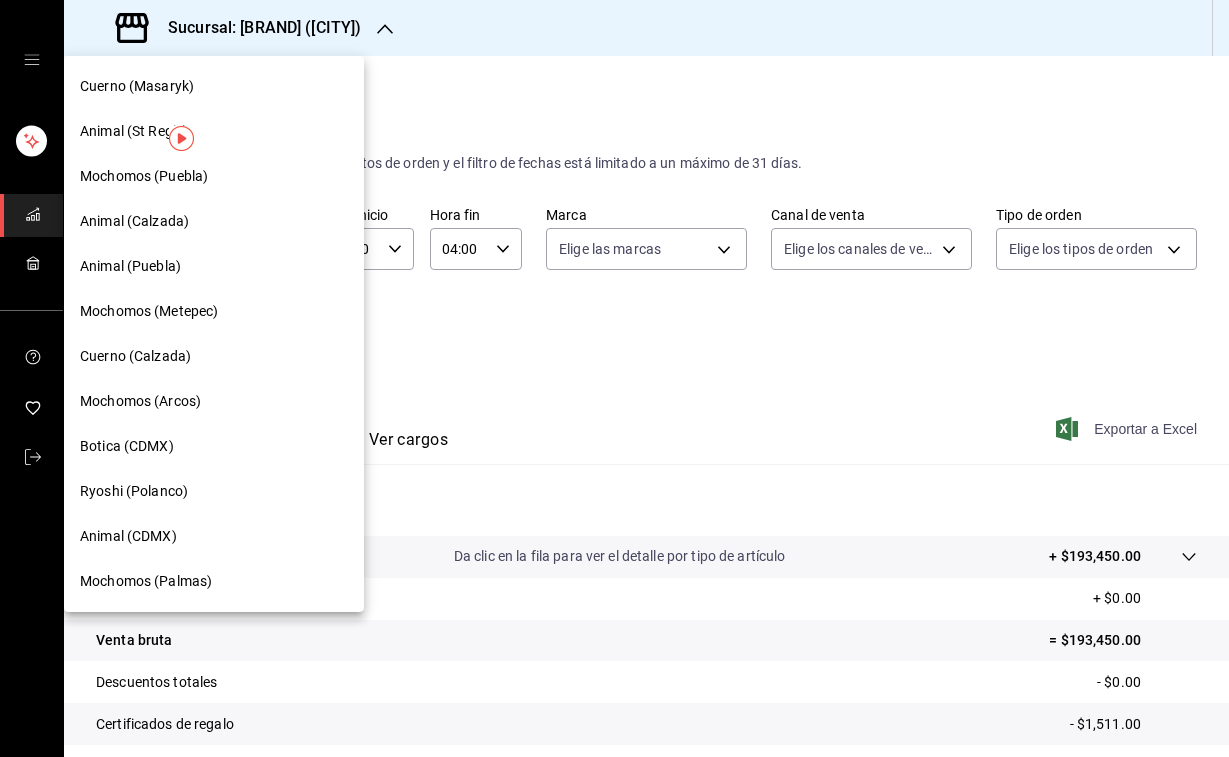 click on "Cuerno (Masaryk)" at bounding box center (137, 86) 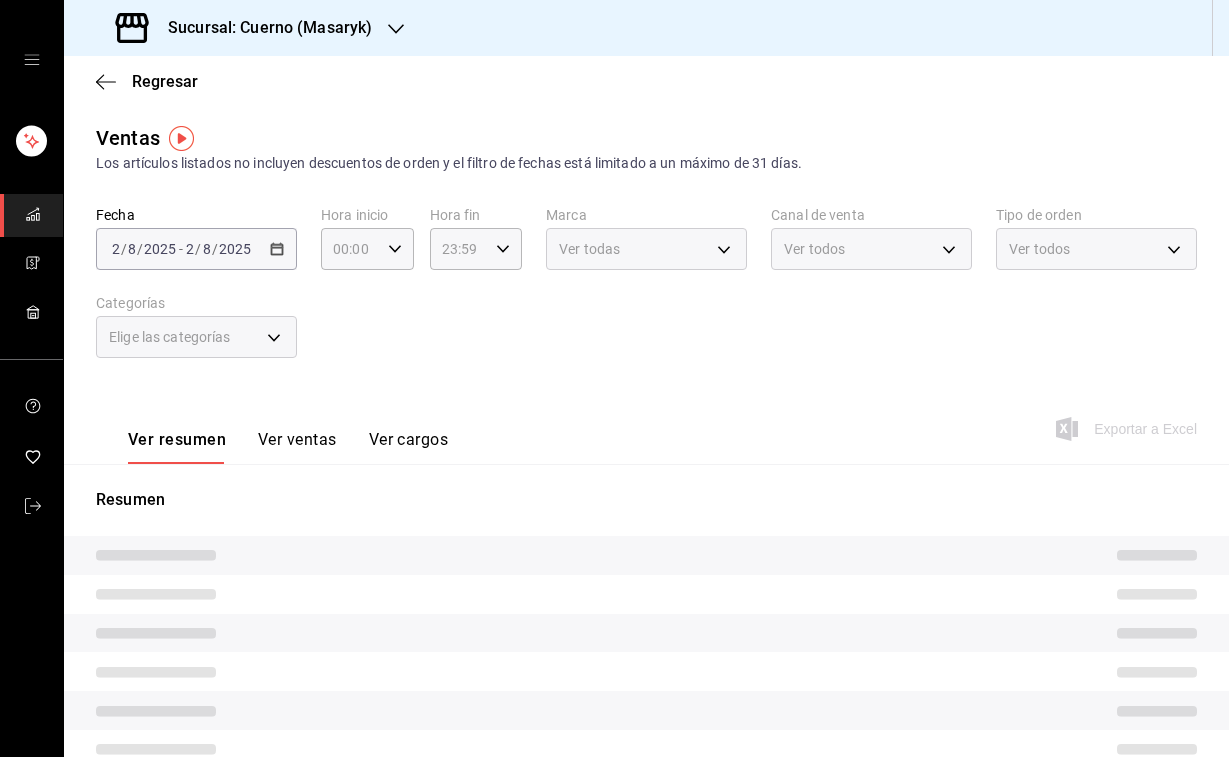 type on "04:00" 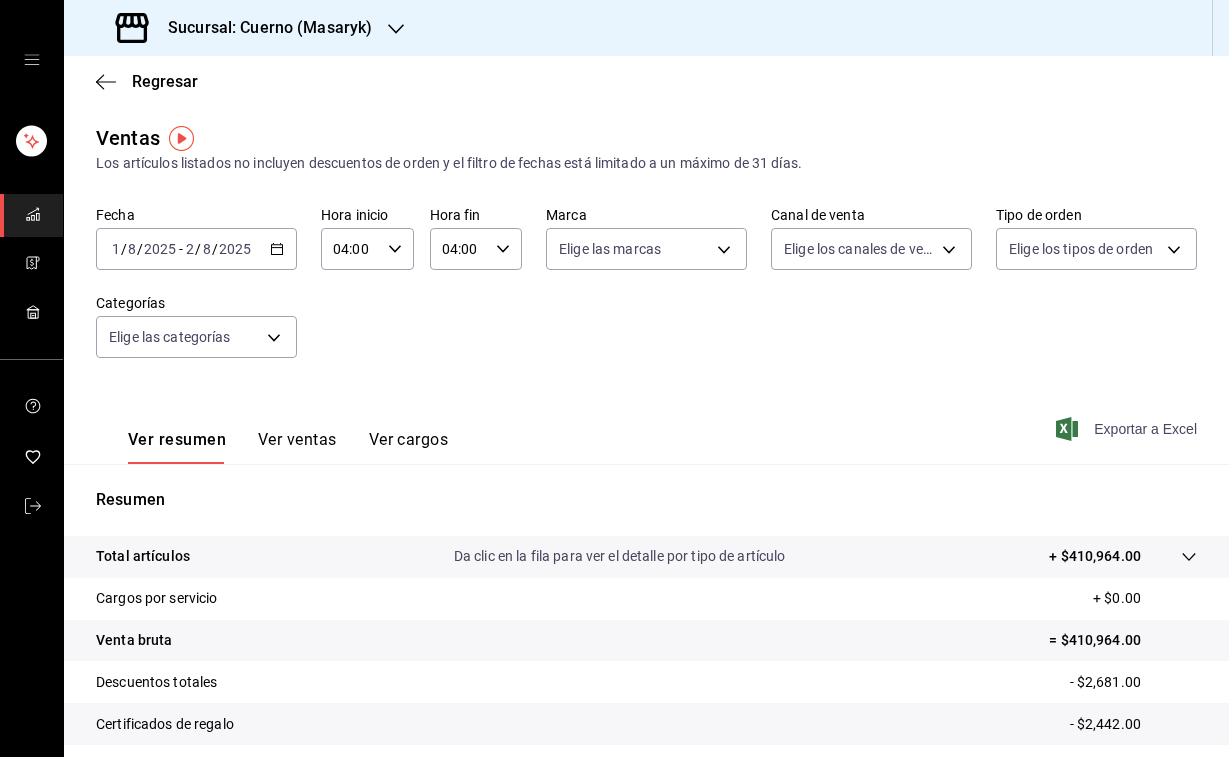 click 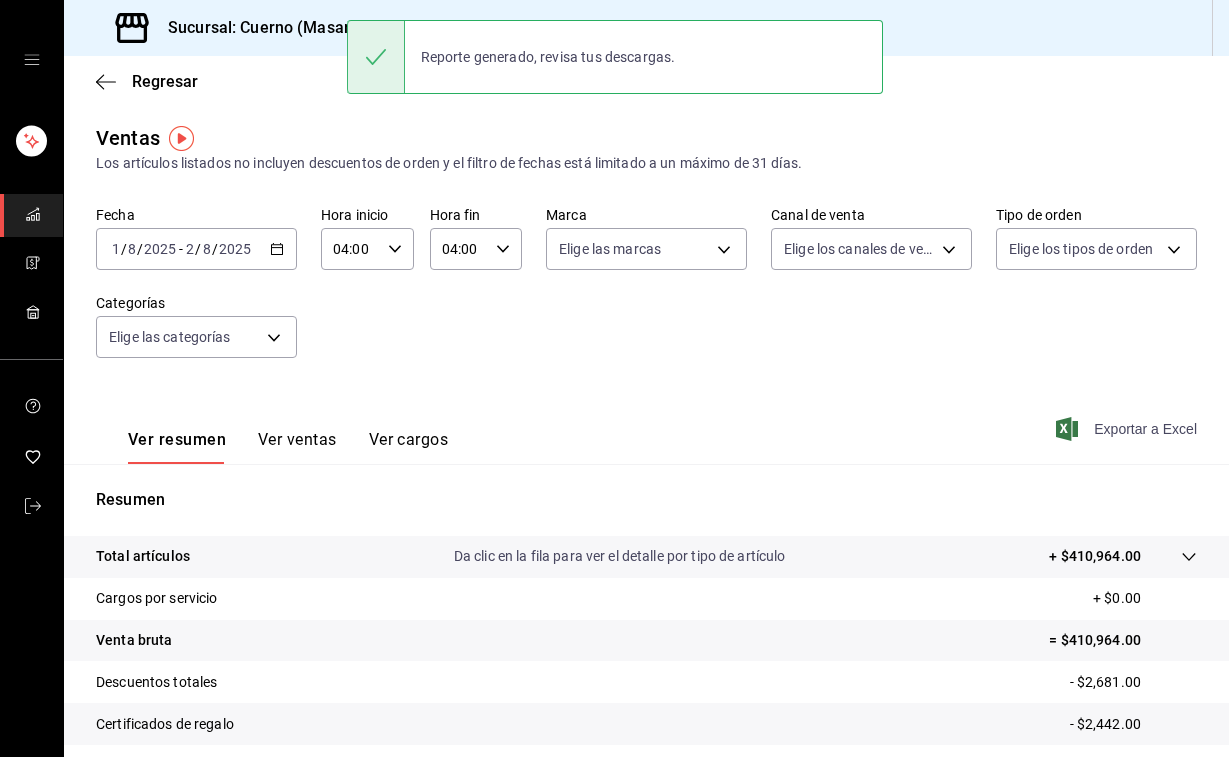 click on "Sucursal: Cuerno (Masaryk)" at bounding box center (262, 28) 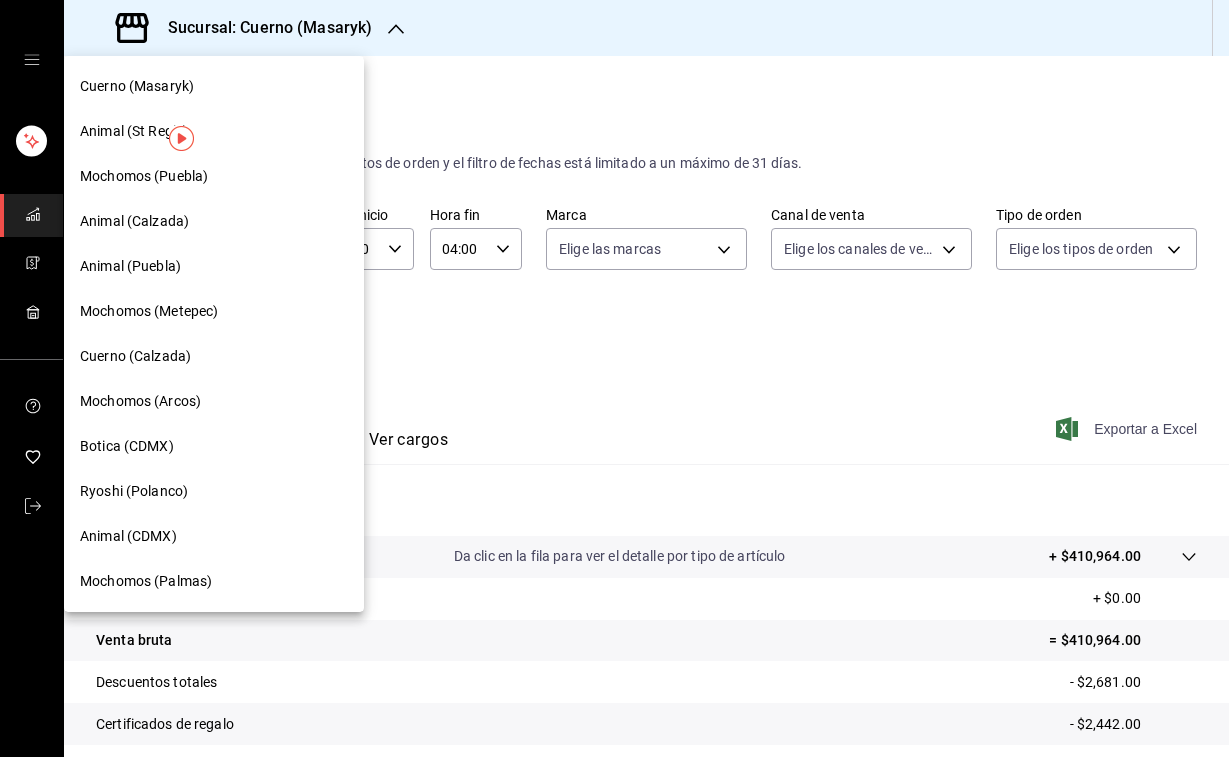 click on "Mochomos (Palmas)" at bounding box center [146, 581] 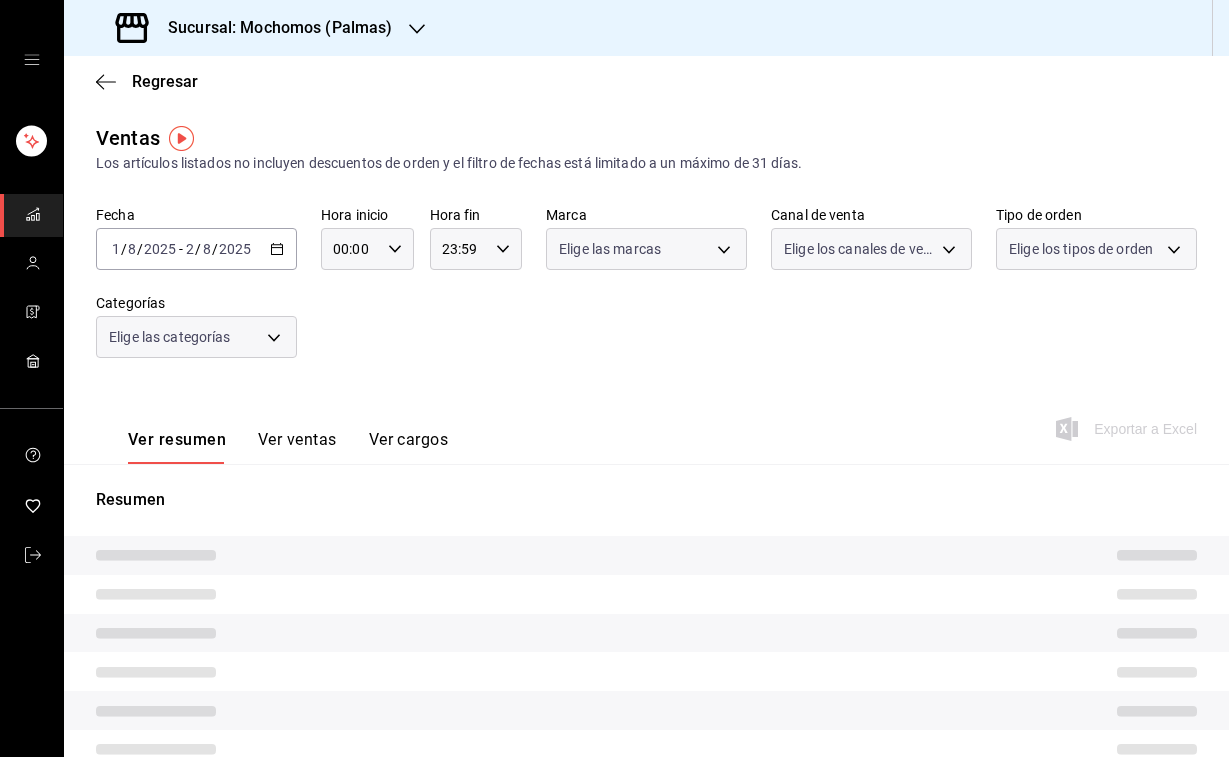 type on "04:00" 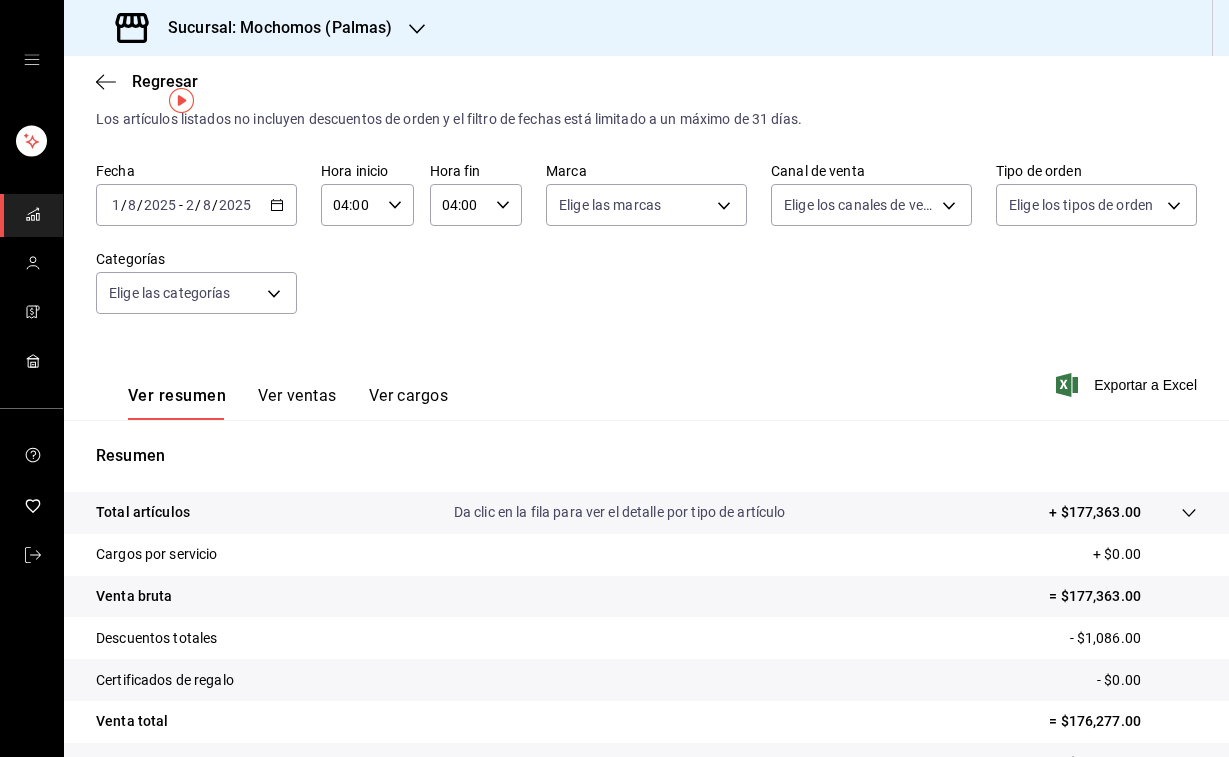 scroll, scrollTop: 32, scrollLeft: 0, axis: vertical 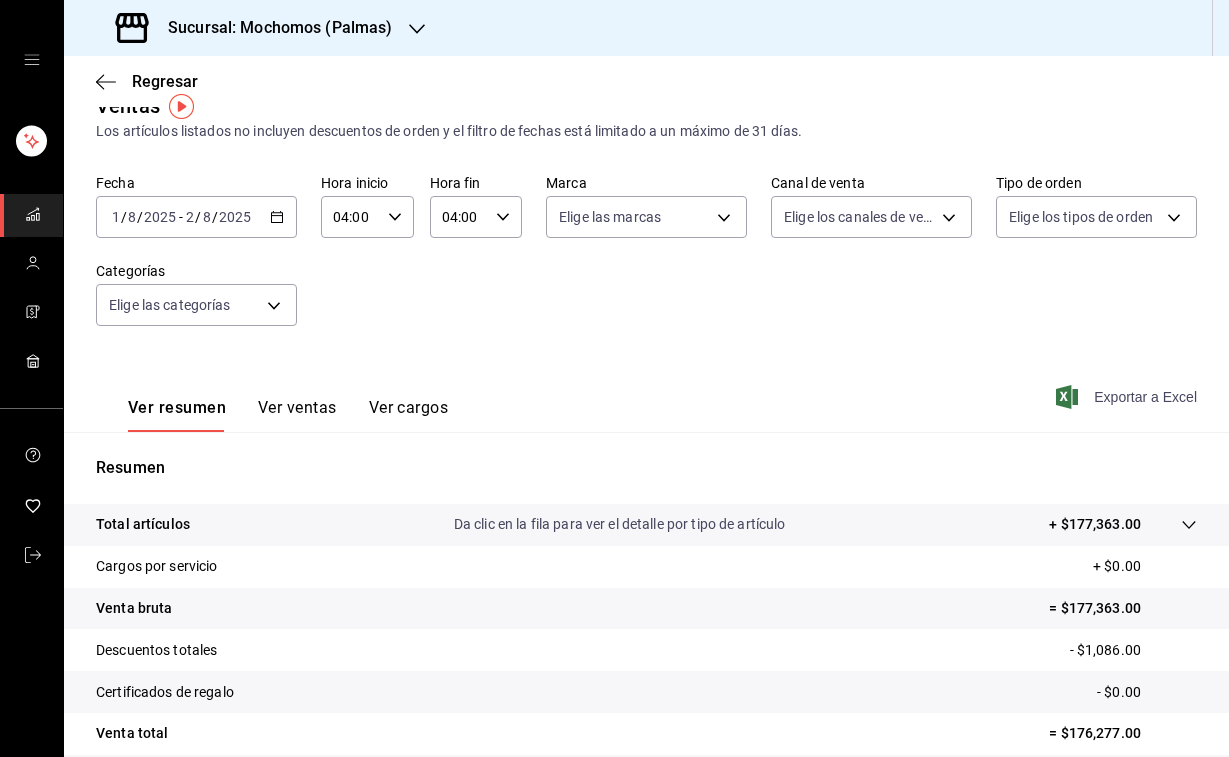 click 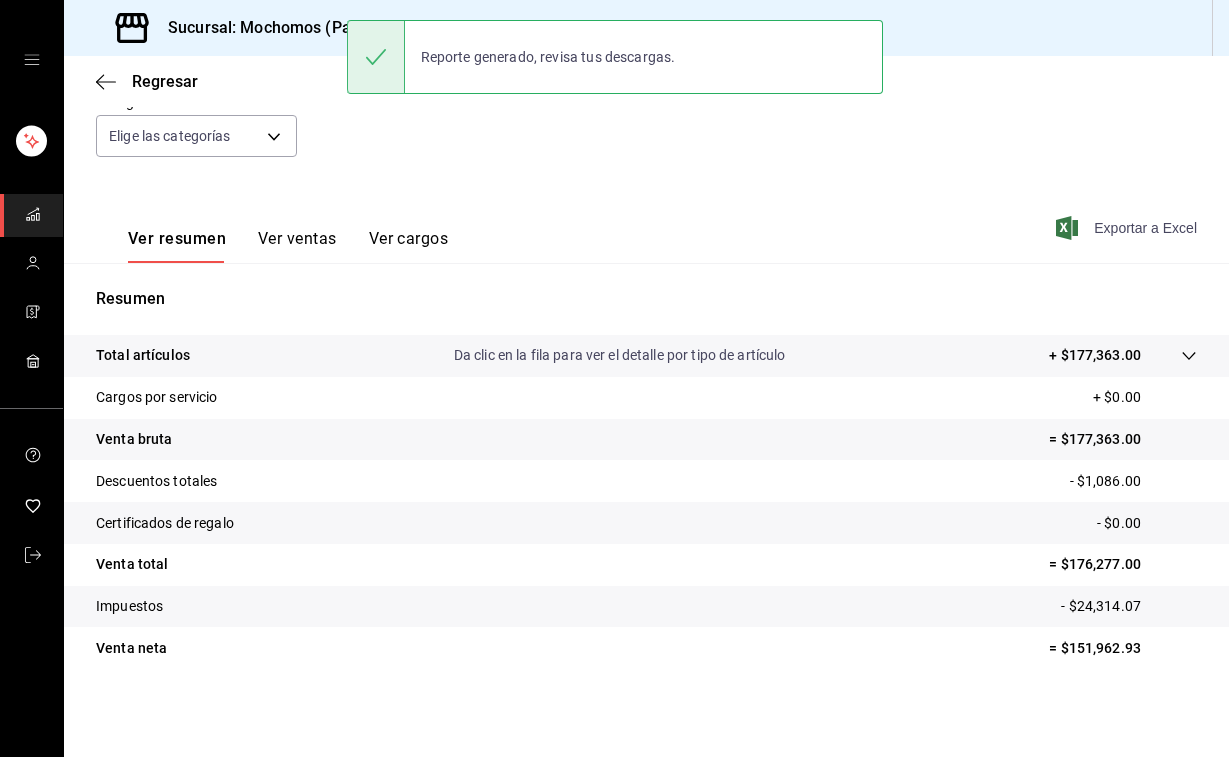 scroll, scrollTop: 201, scrollLeft: 0, axis: vertical 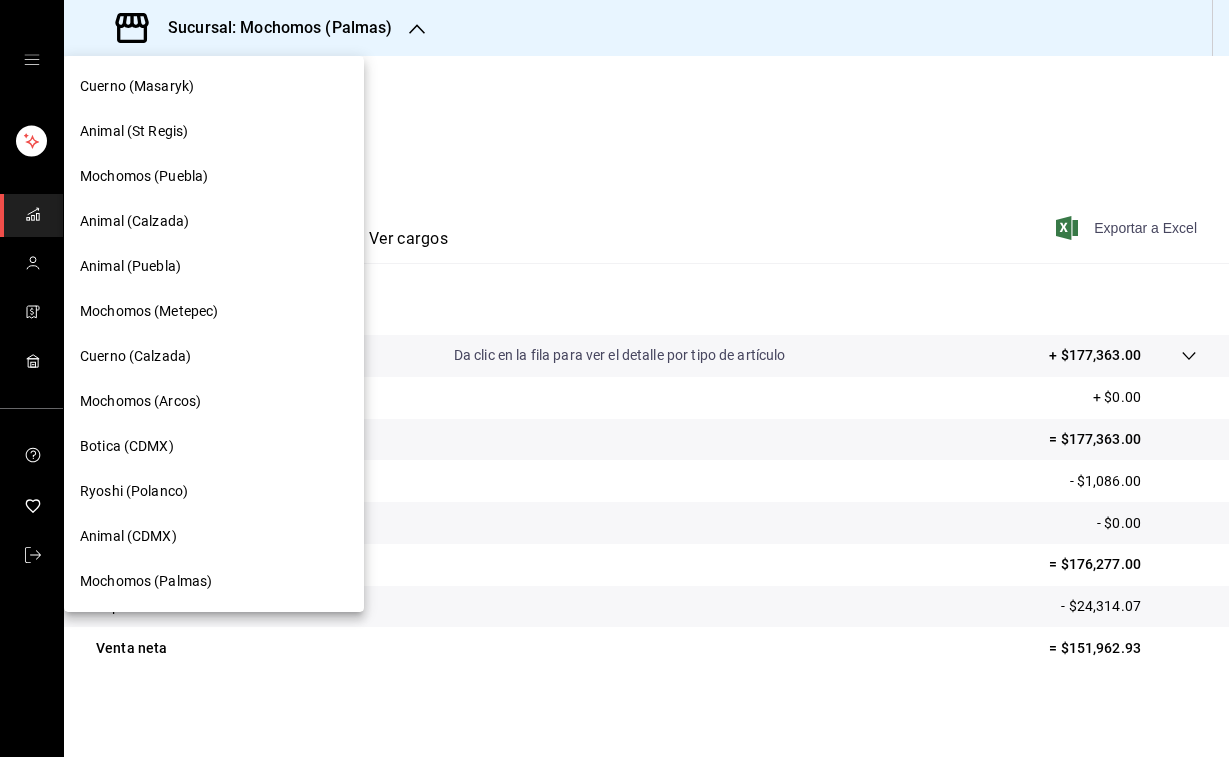 click on "Mochomos (Metepec)" at bounding box center (149, 311) 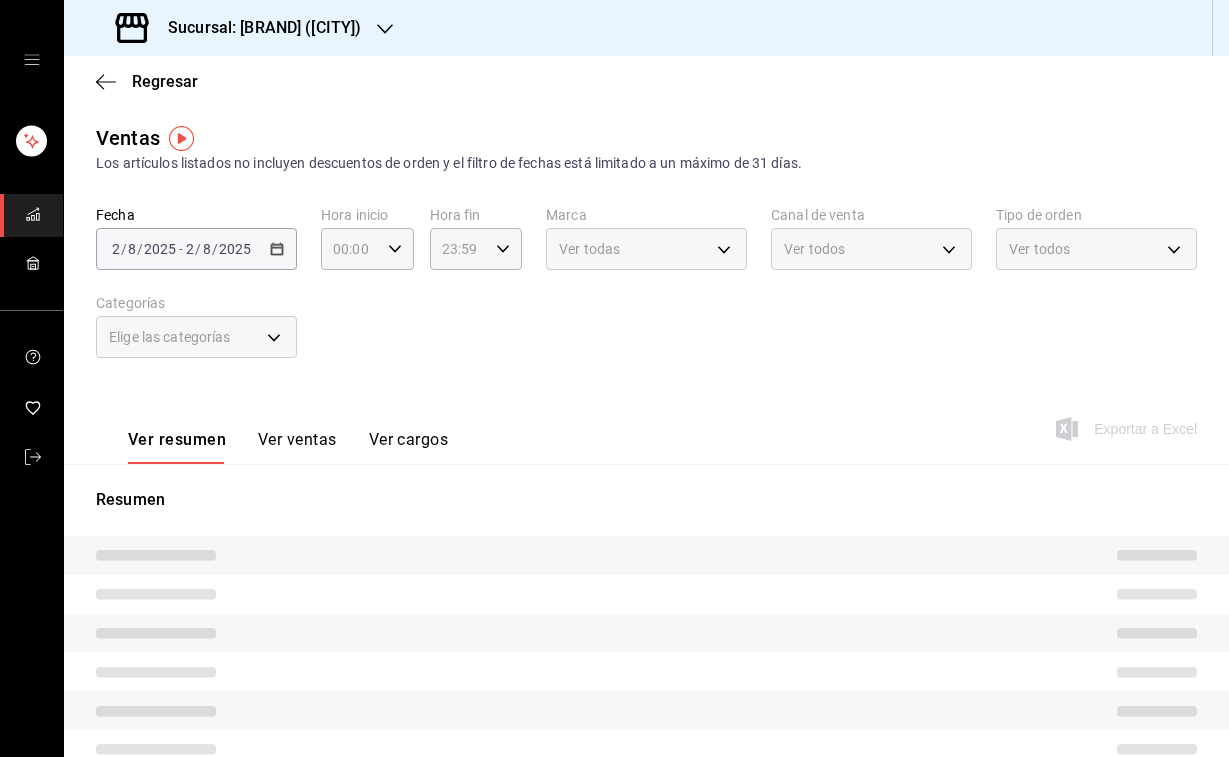 type on "04:00" 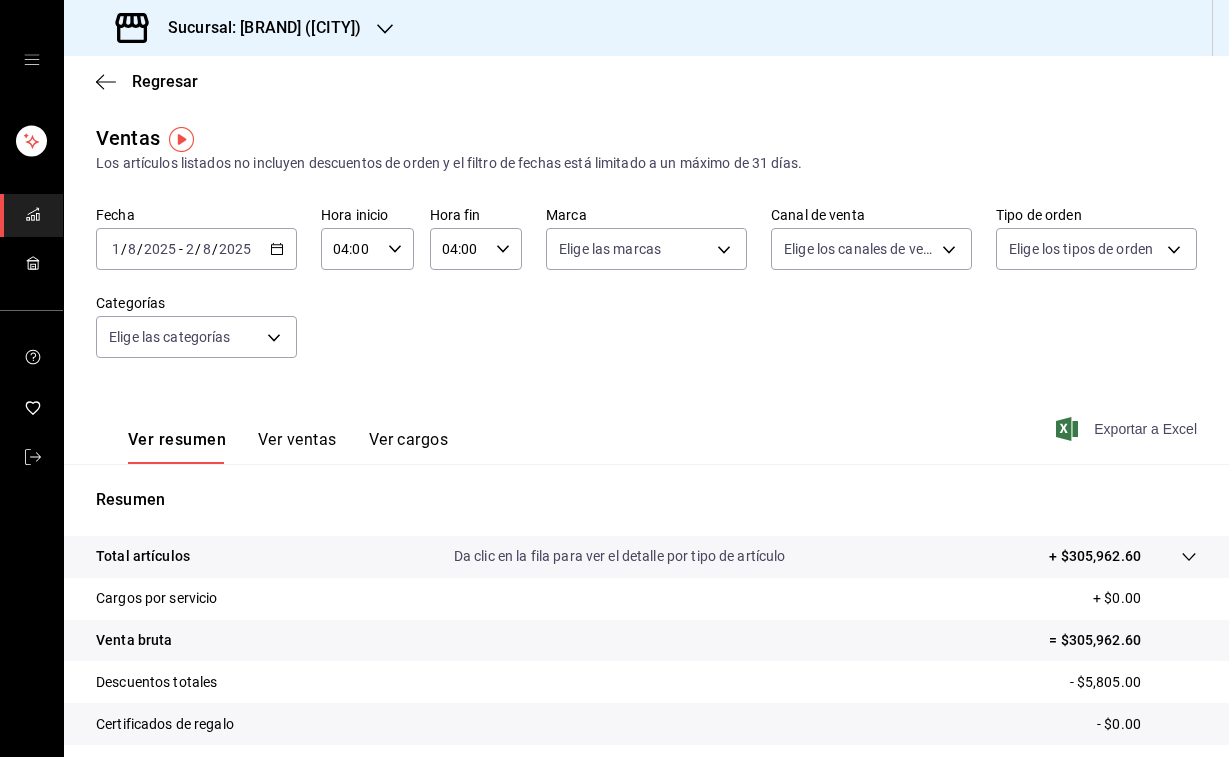scroll, scrollTop: 0, scrollLeft: 0, axis: both 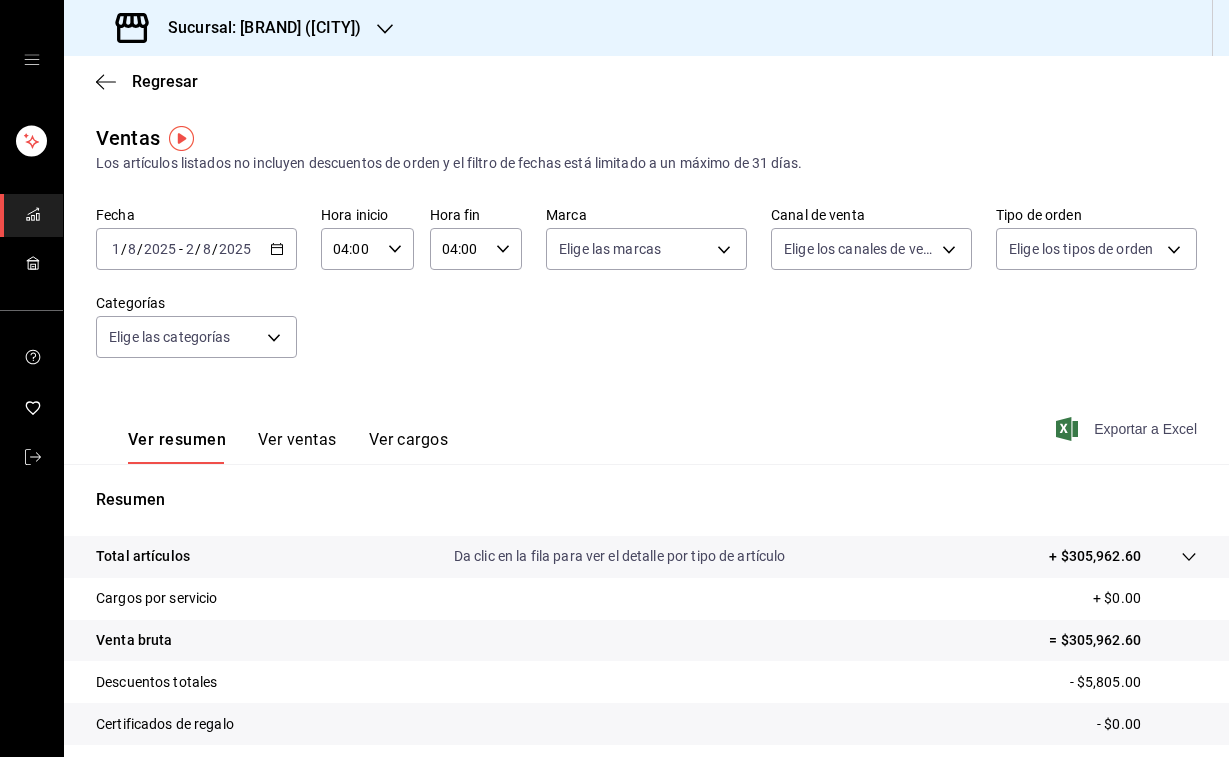 click 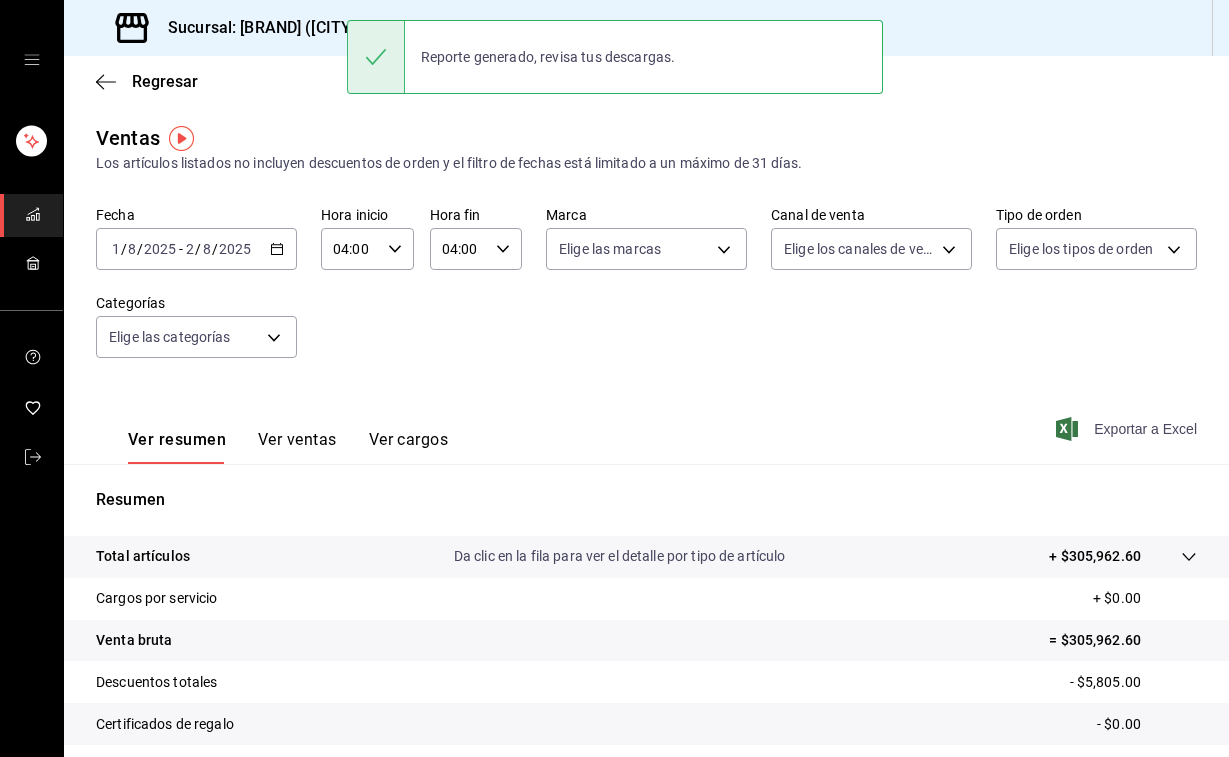 scroll, scrollTop: 0, scrollLeft: 0, axis: both 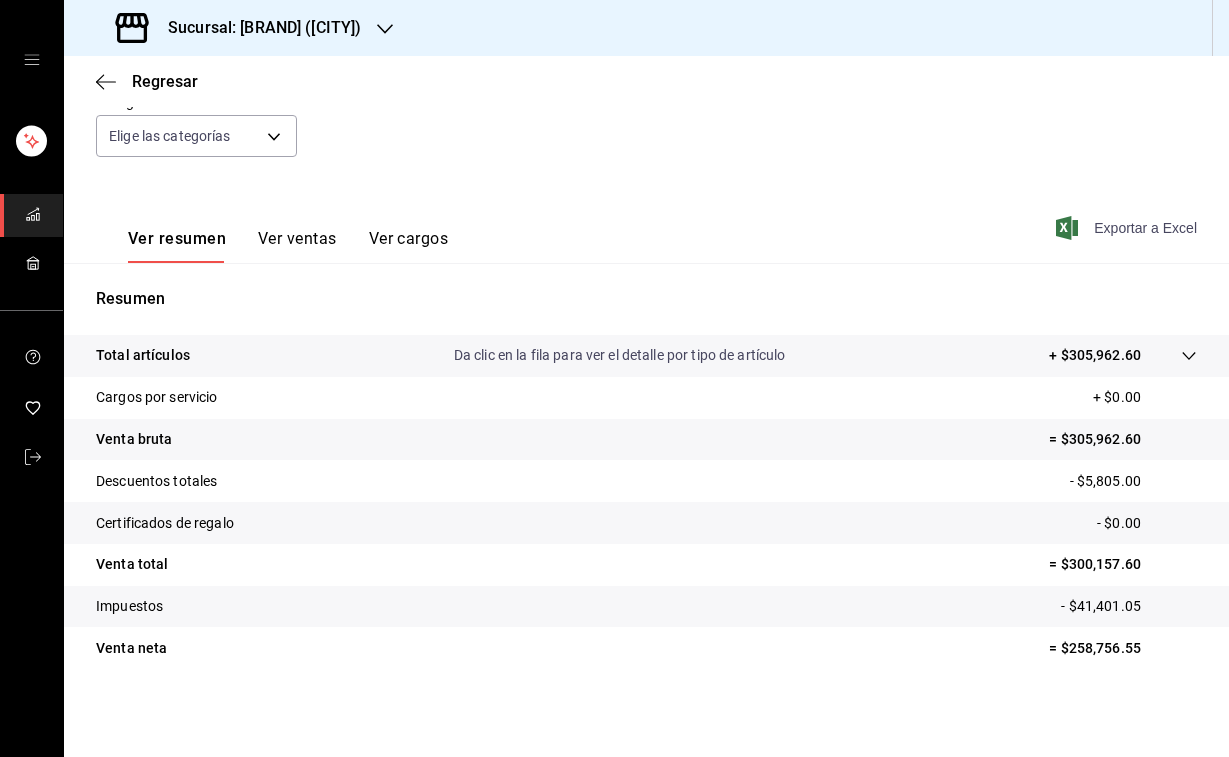 click on "Sucursal: [BRAND] ([CITY])" at bounding box center (240, 28) 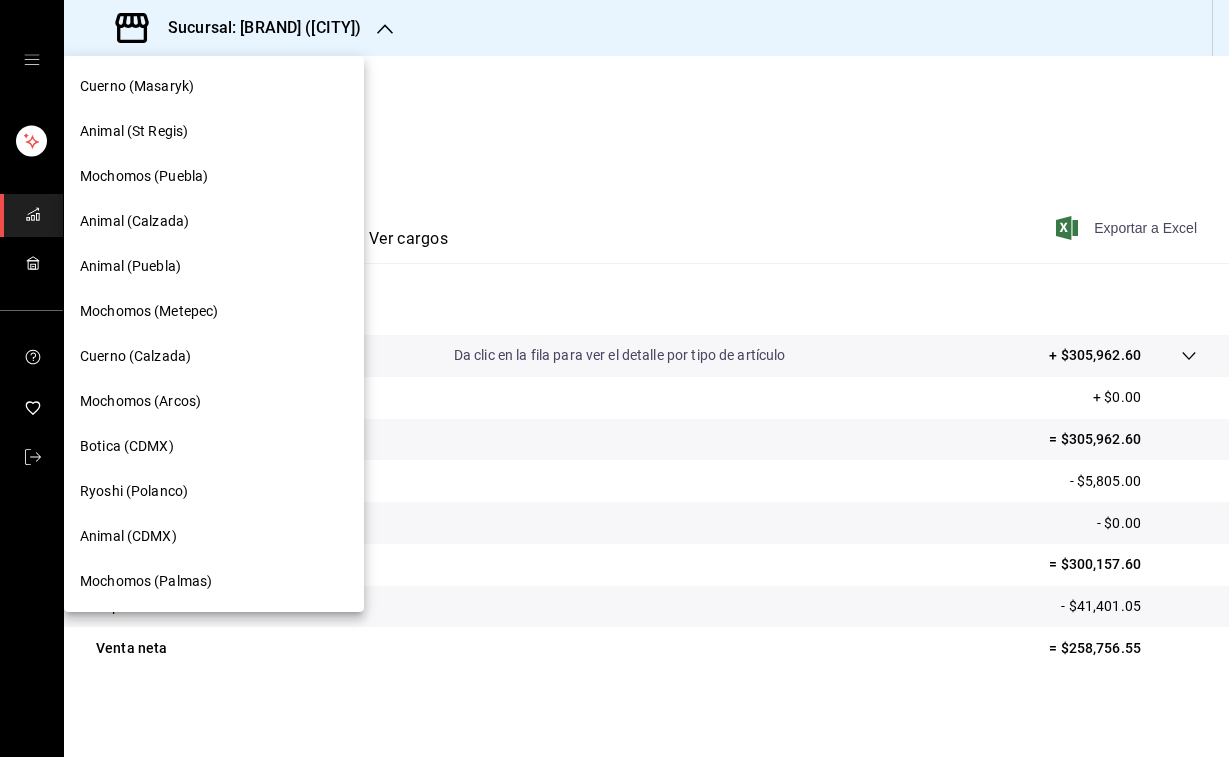 click on "Mochomos (Puebla)" at bounding box center (144, 176) 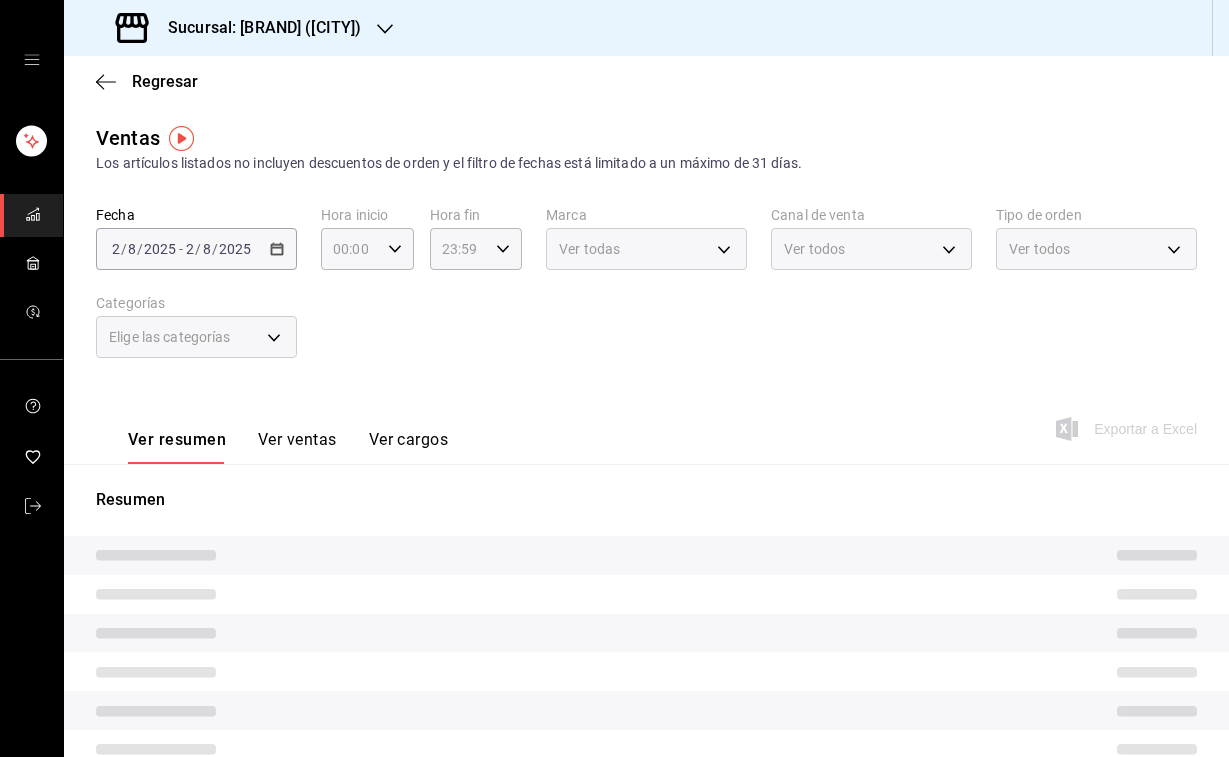 type on "04:00" 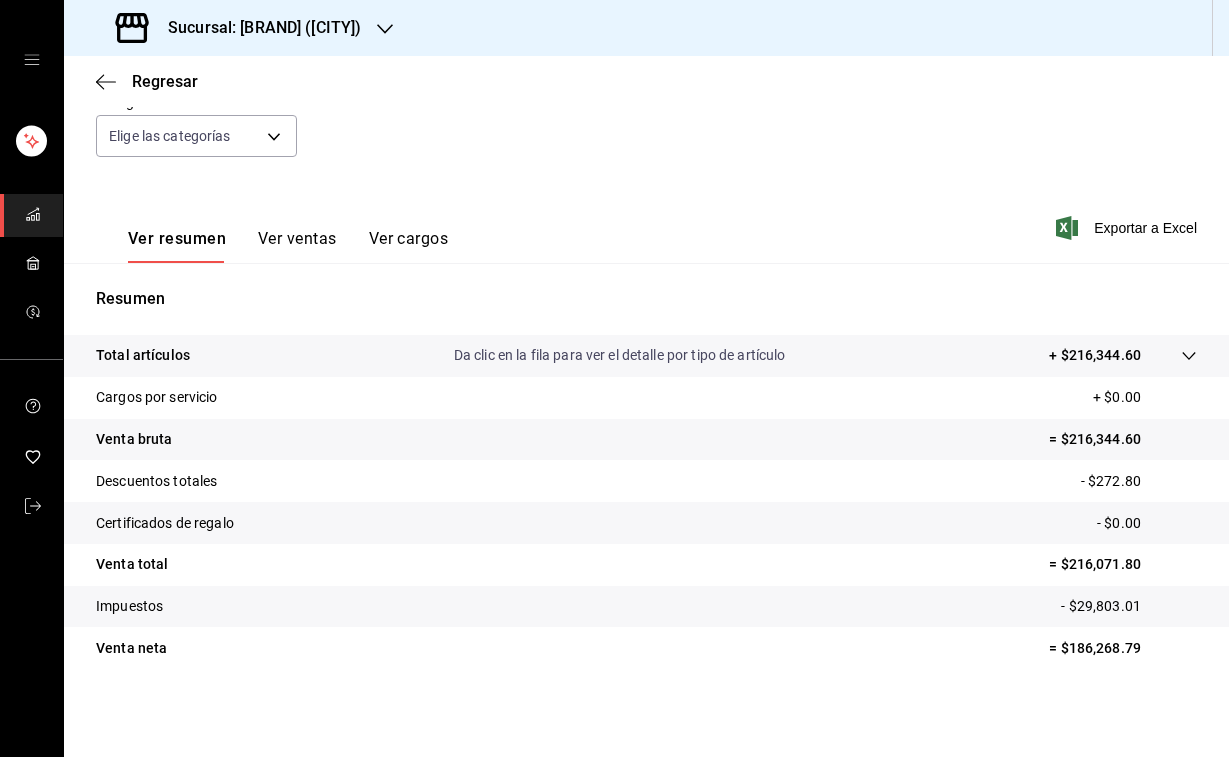 scroll, scrollTop: 201, scrollLeft: 0, axis: vertical 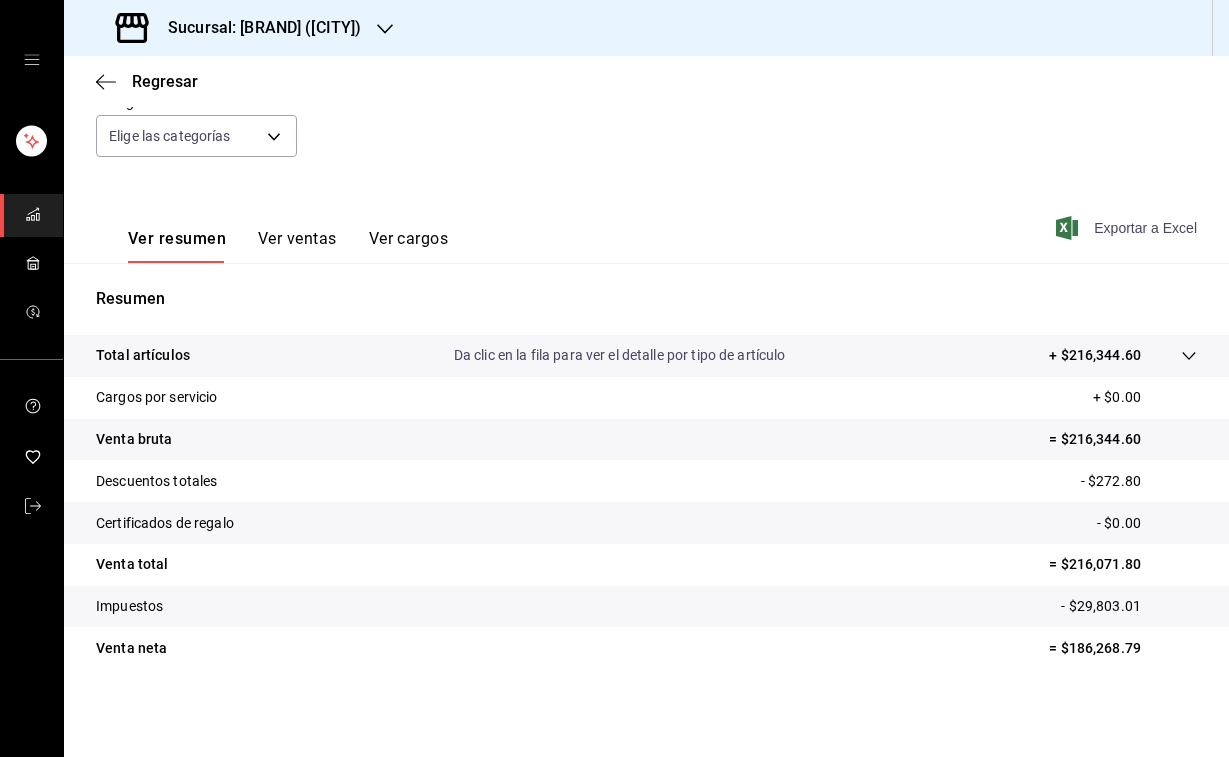 click 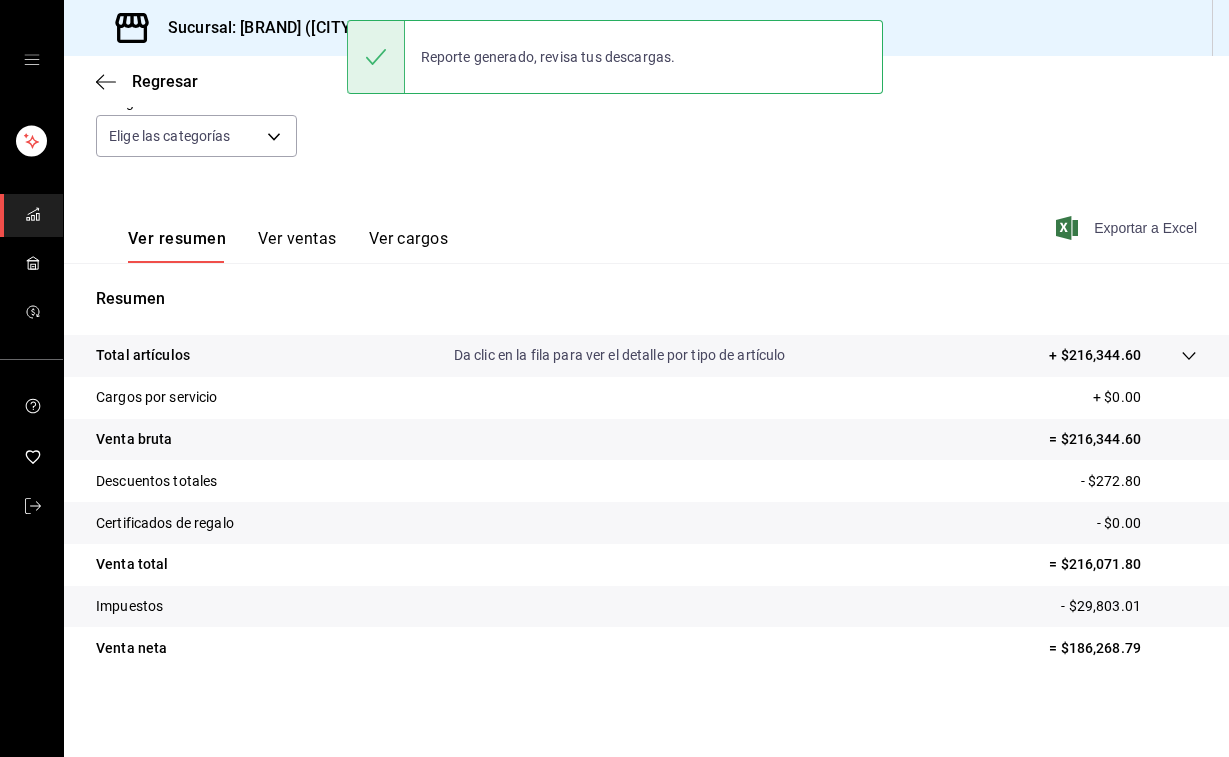click on "Sucursal: [BRAND] ([CITY])" at bounding box center [240, 28] 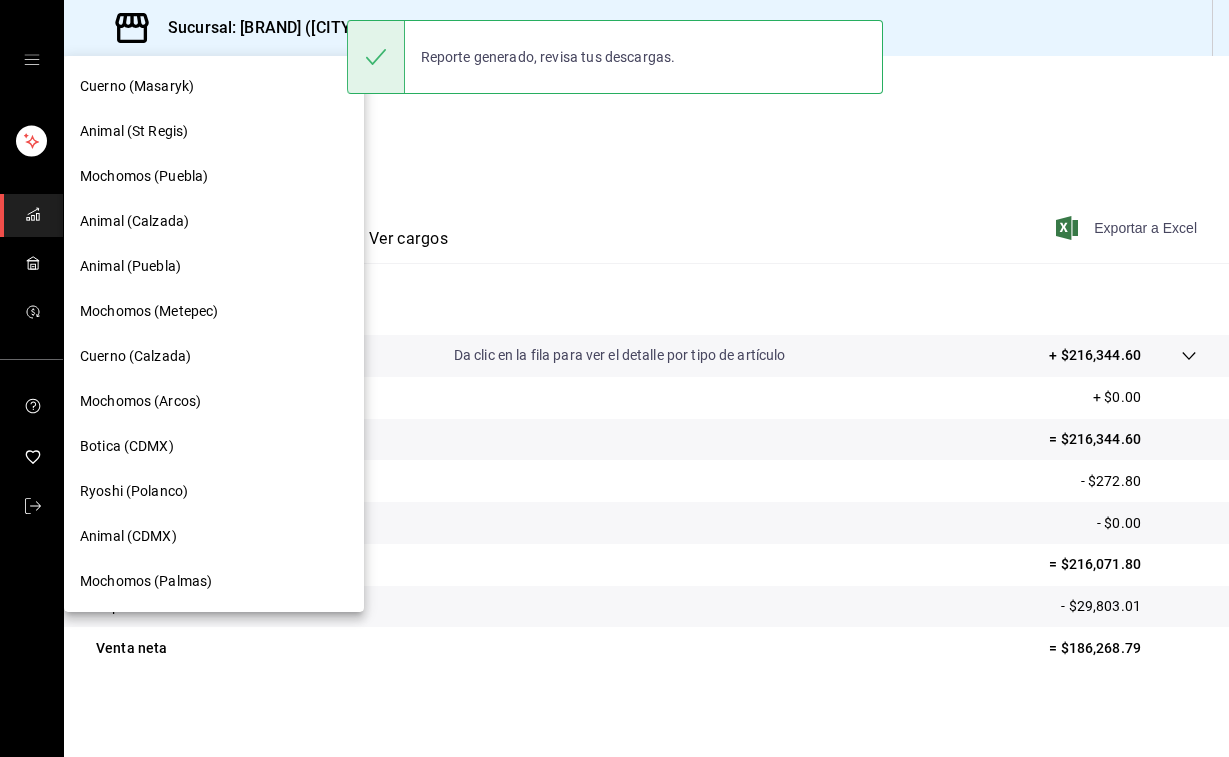 click on "Cuerno (Masaryk)" at bounding box center [214, 86] 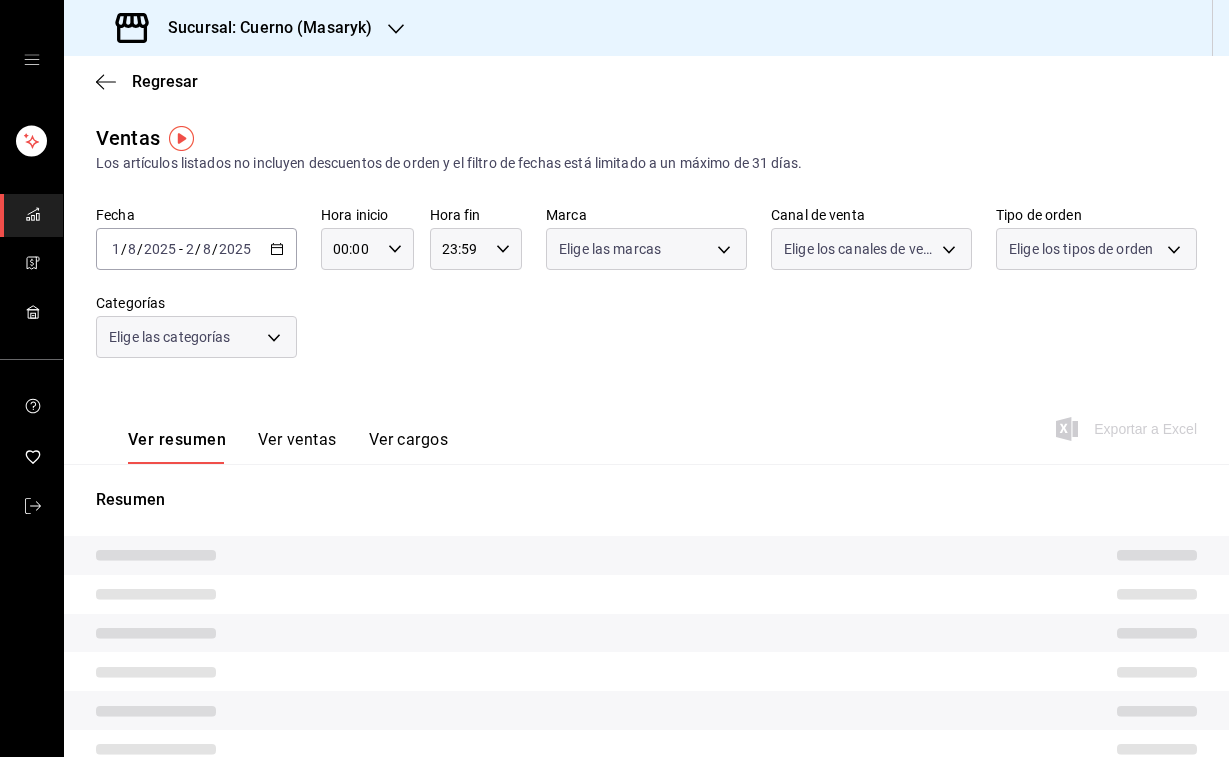 type on "04:00" 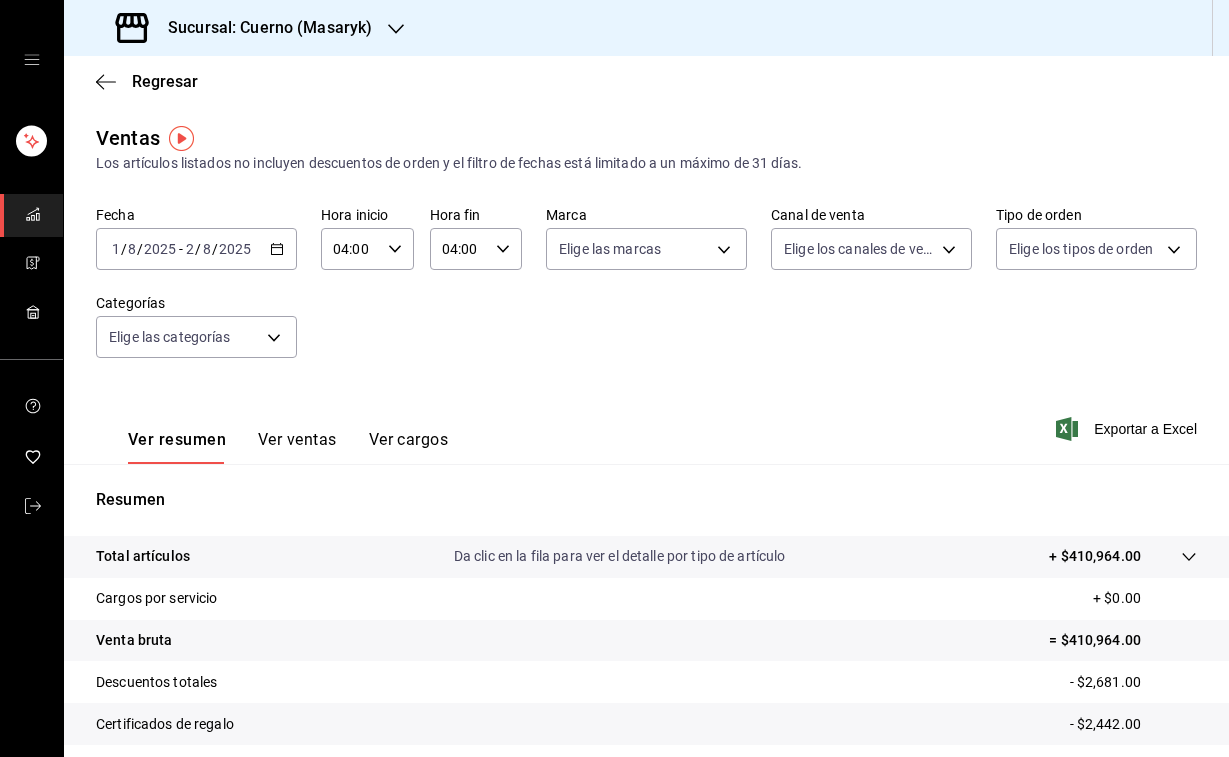 click 